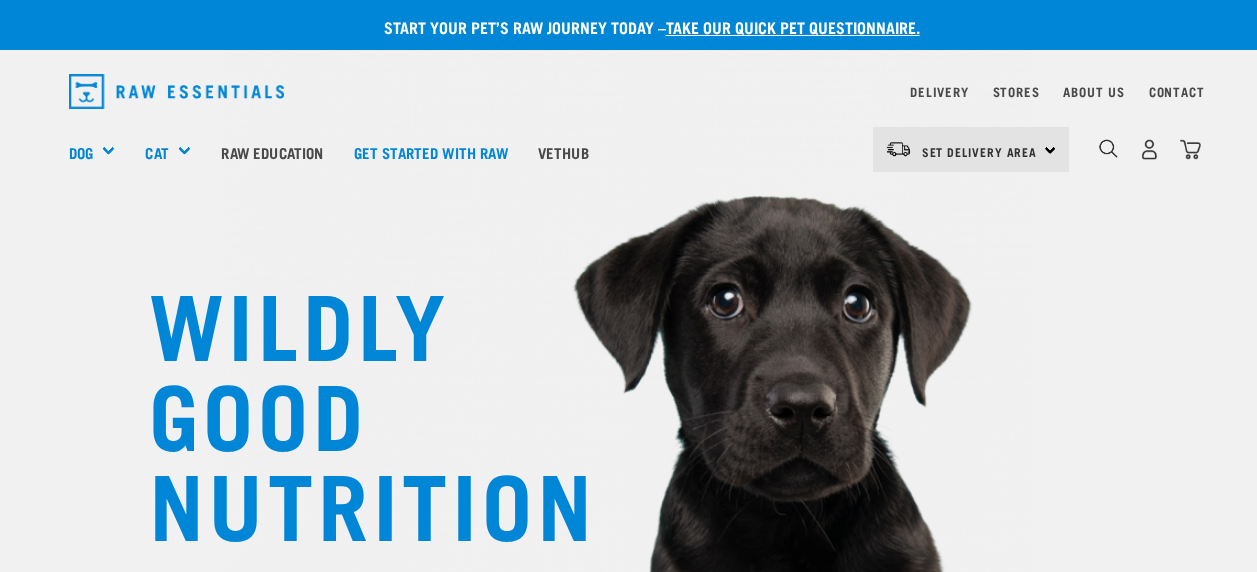 scroll, scrollTop: 0, scrollLeft: 0, axis: both 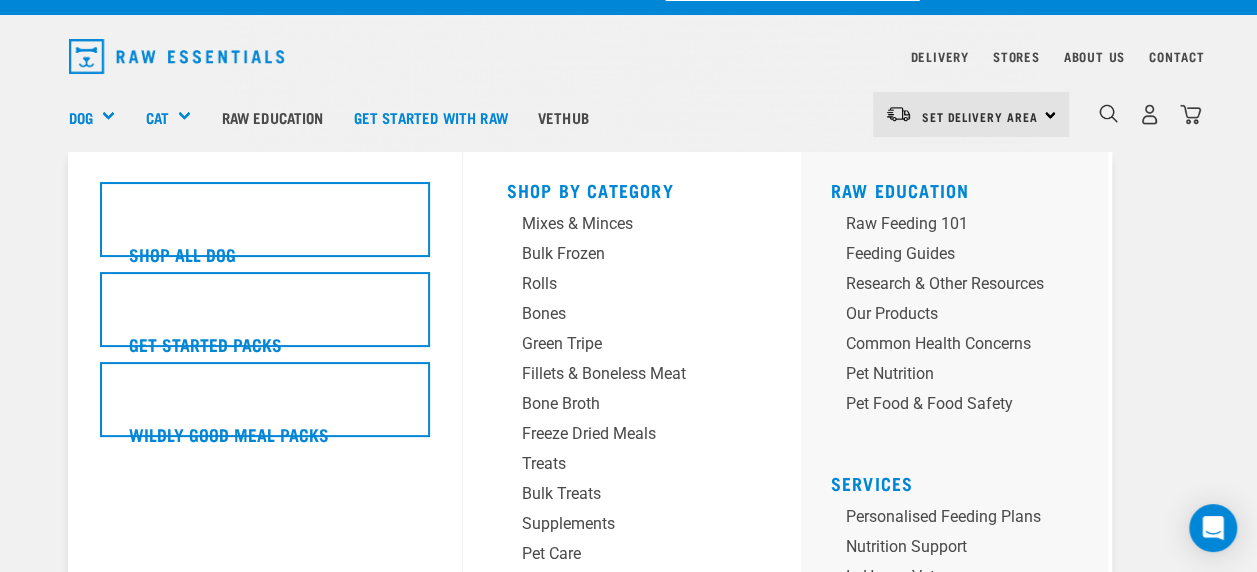 click on "Dog" at bounding box center (100, 117) 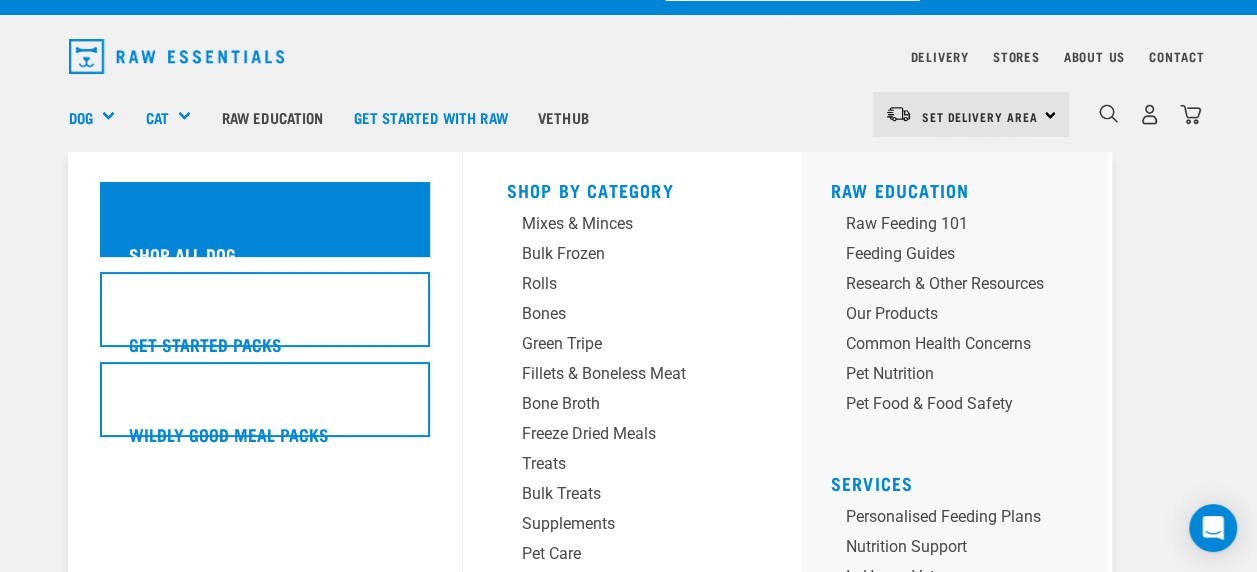 click on "Shop All Dog" at bounding box center (265, 219) 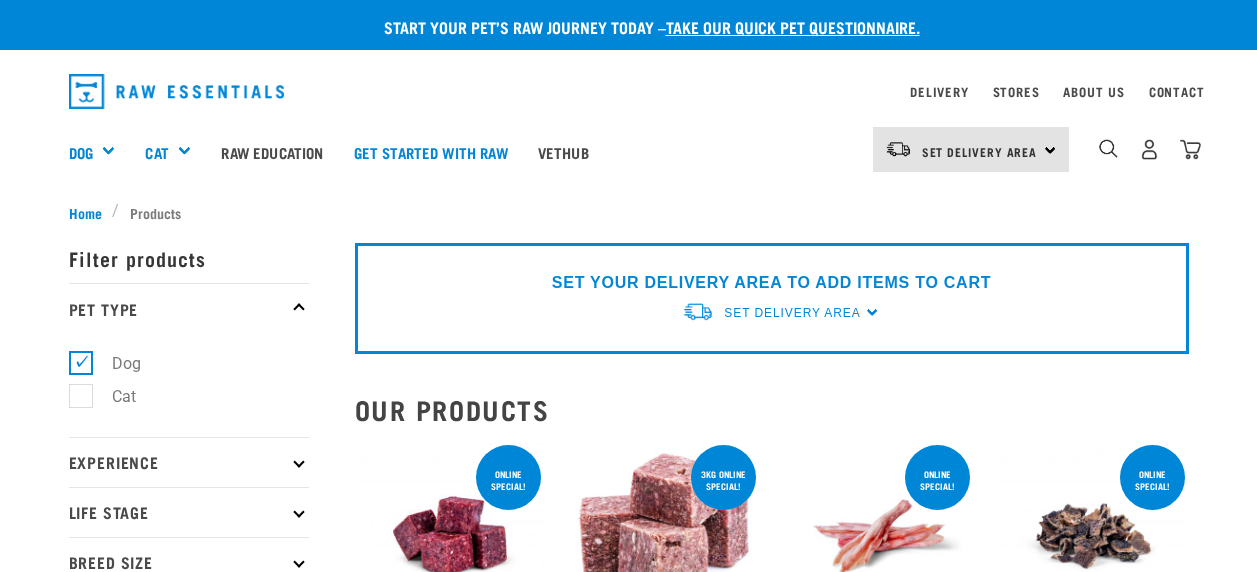 scroll, scrollTop: 0, scrollLeft: 0, axis: both 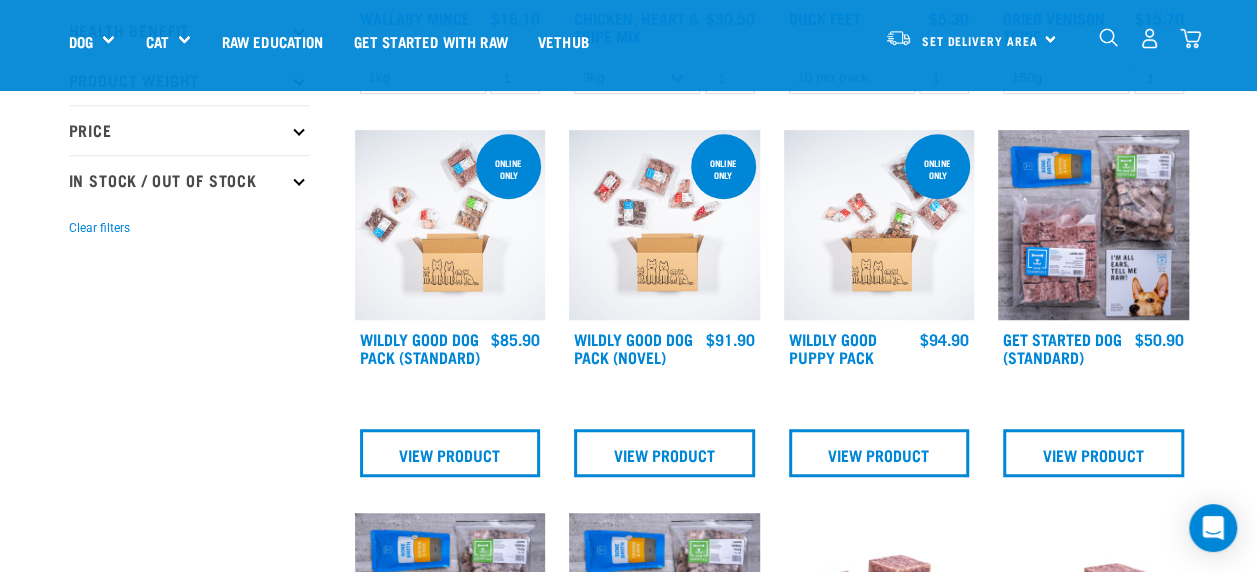 click at bounding box center [450, 225] 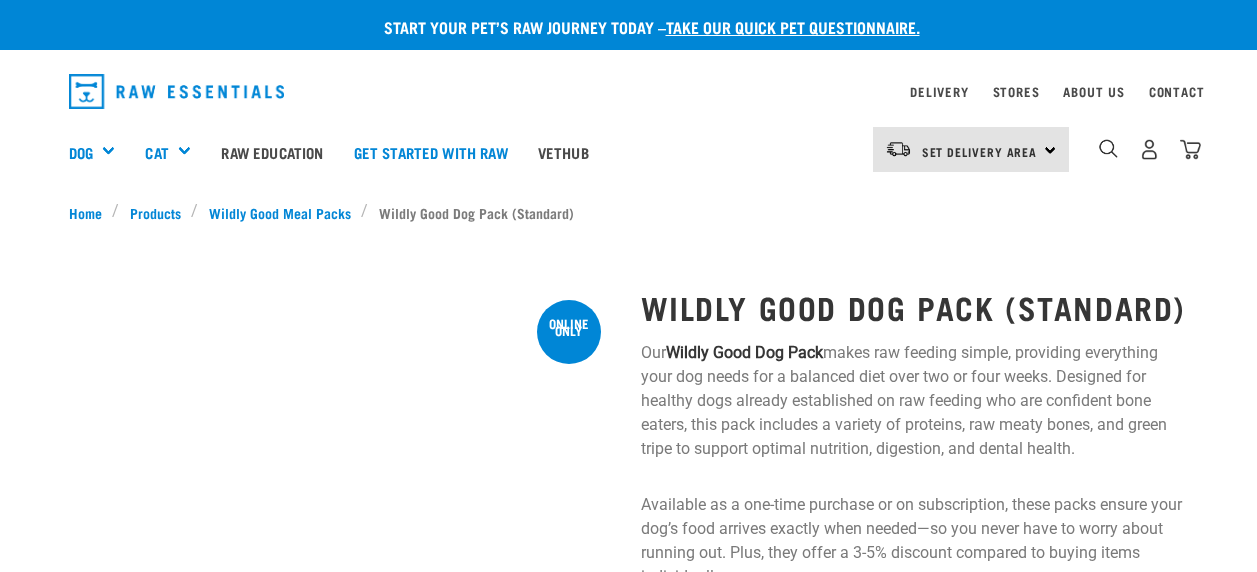 scroll, scrollTop: 0, scrollLeft: 0, axis: both 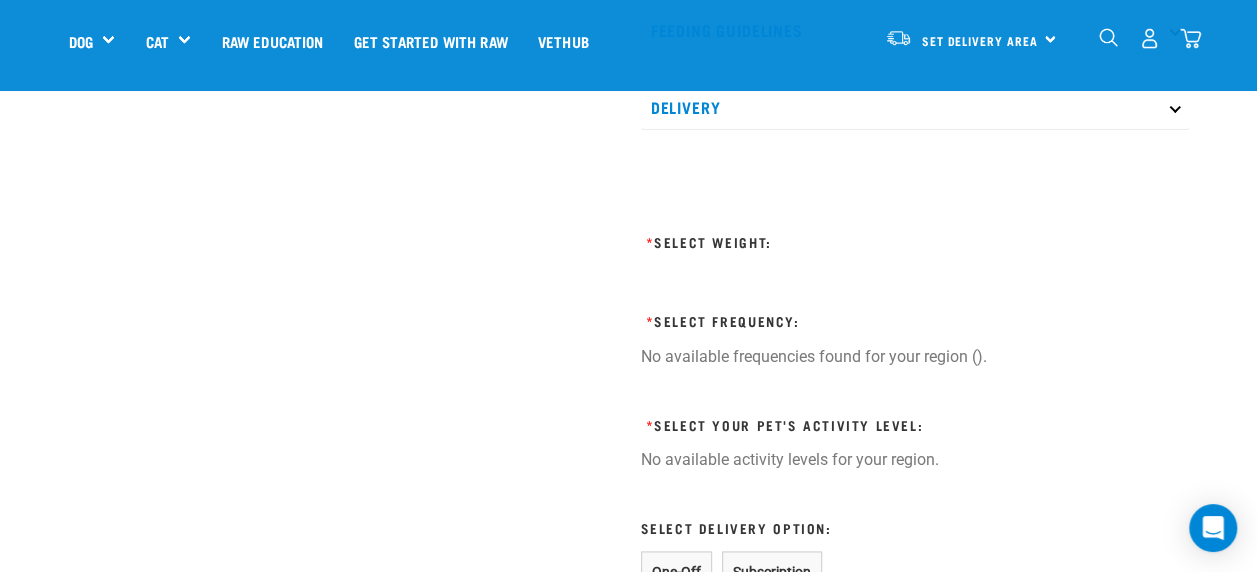 click on "*  Select Frequency:
No available frequencies found for your region ().
*  Select Your Pet's Activity Level:
Select Delivery Option: $0" at bounding box center [866, 488] 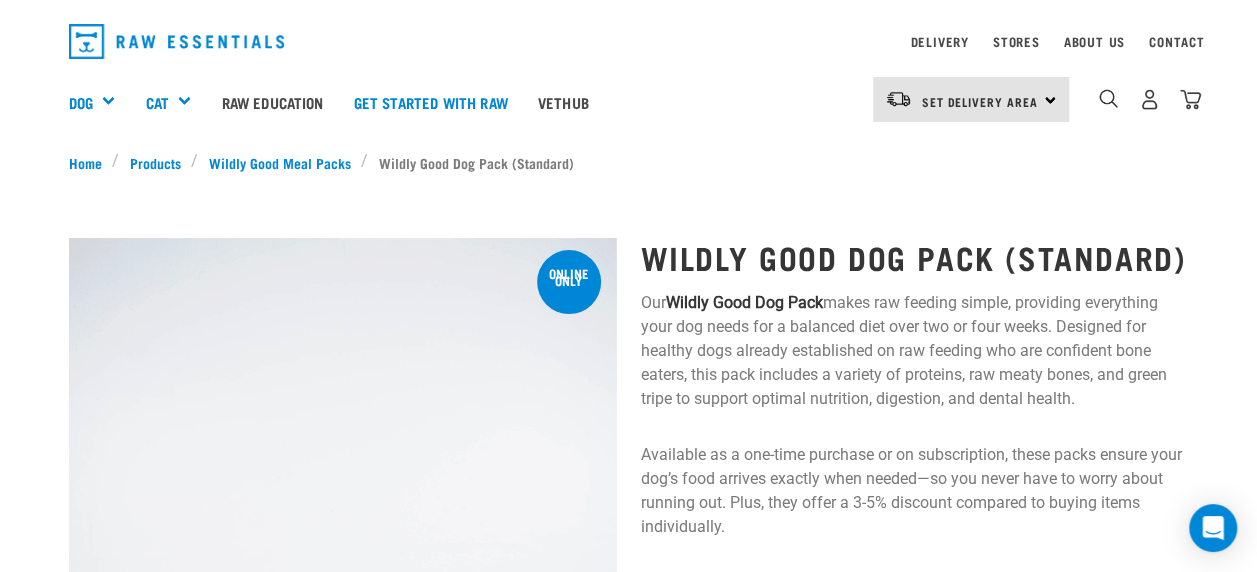 scroll, scrollTop: 0, scrollLeft: 0, axis: both 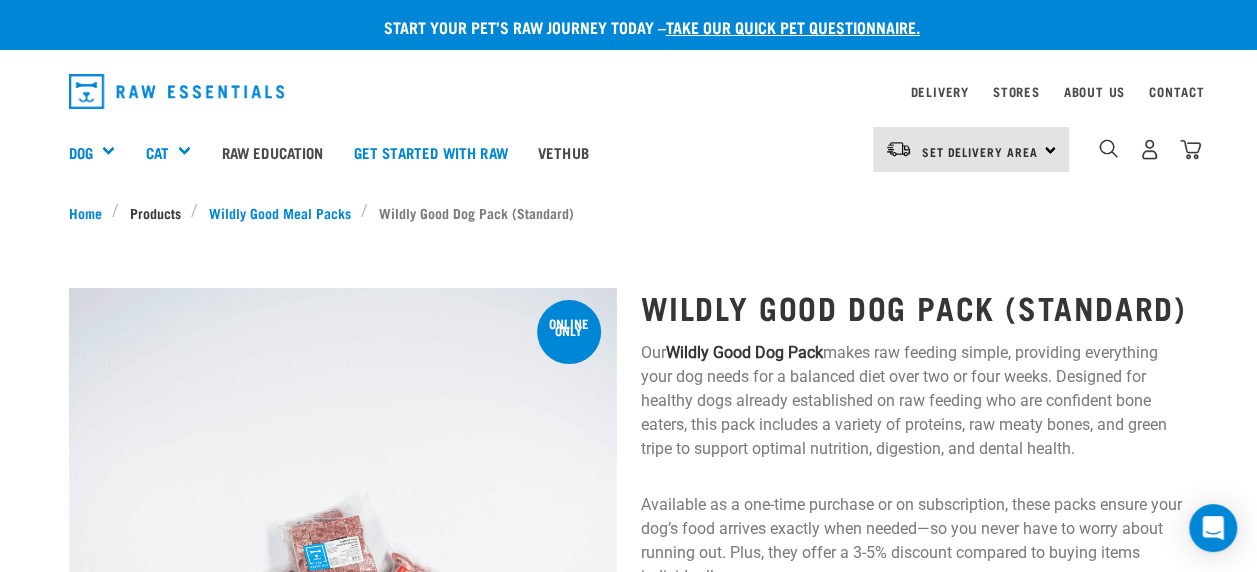 click on "Products" at bounding box center [155, 212] 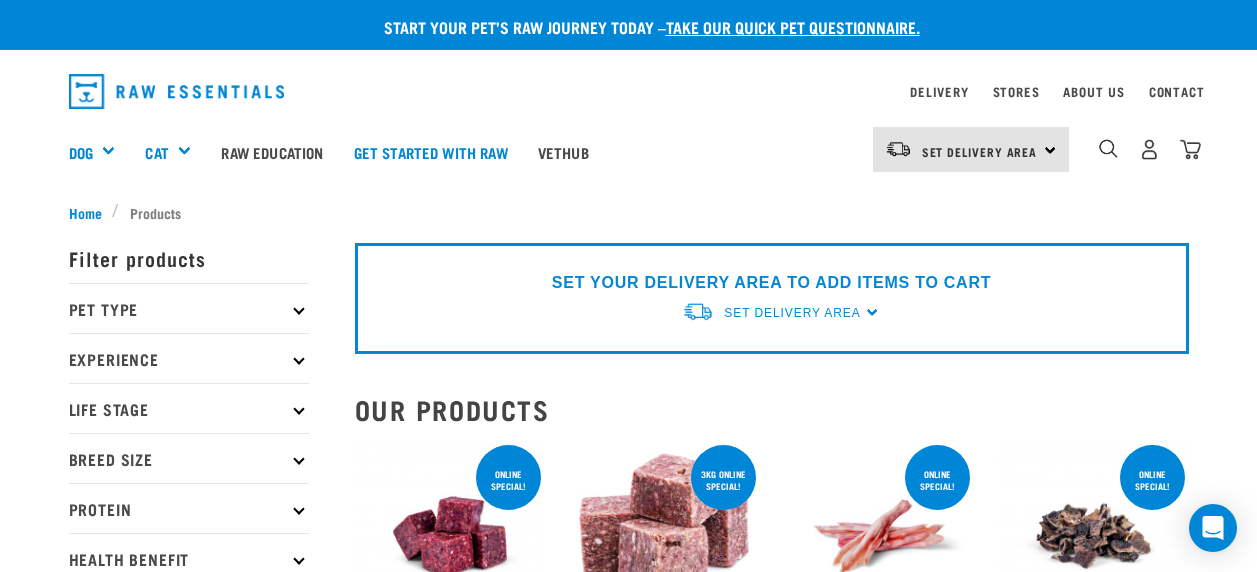 scroll, scrollTop: 0, scrollLeft: 0, axis: both 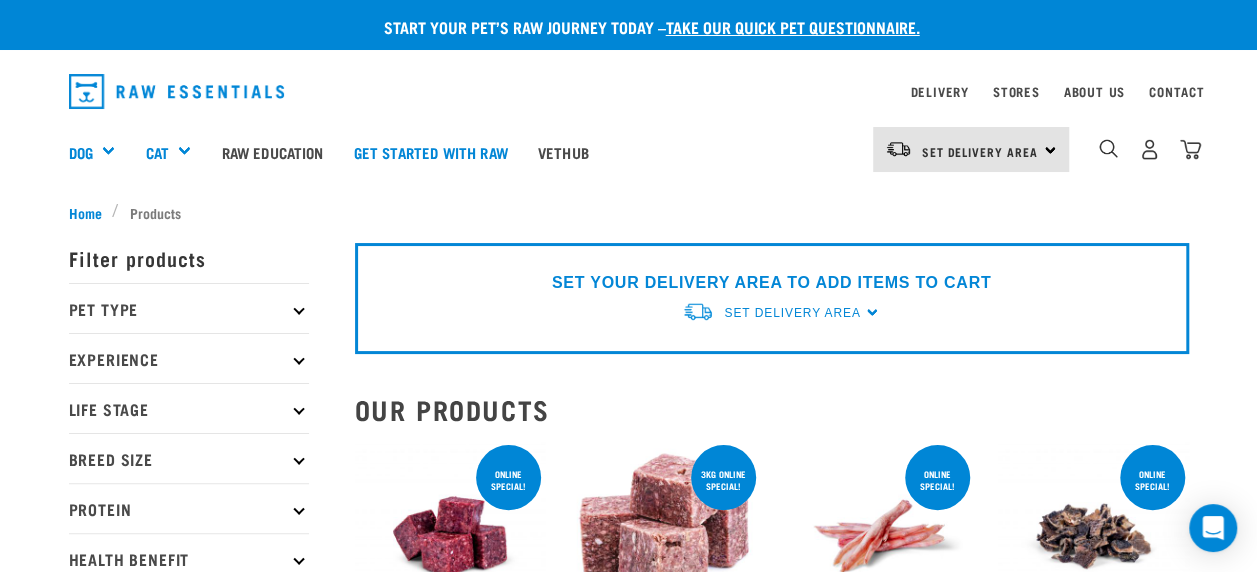 click on "Pet Type" at bounding box center [189, 308] 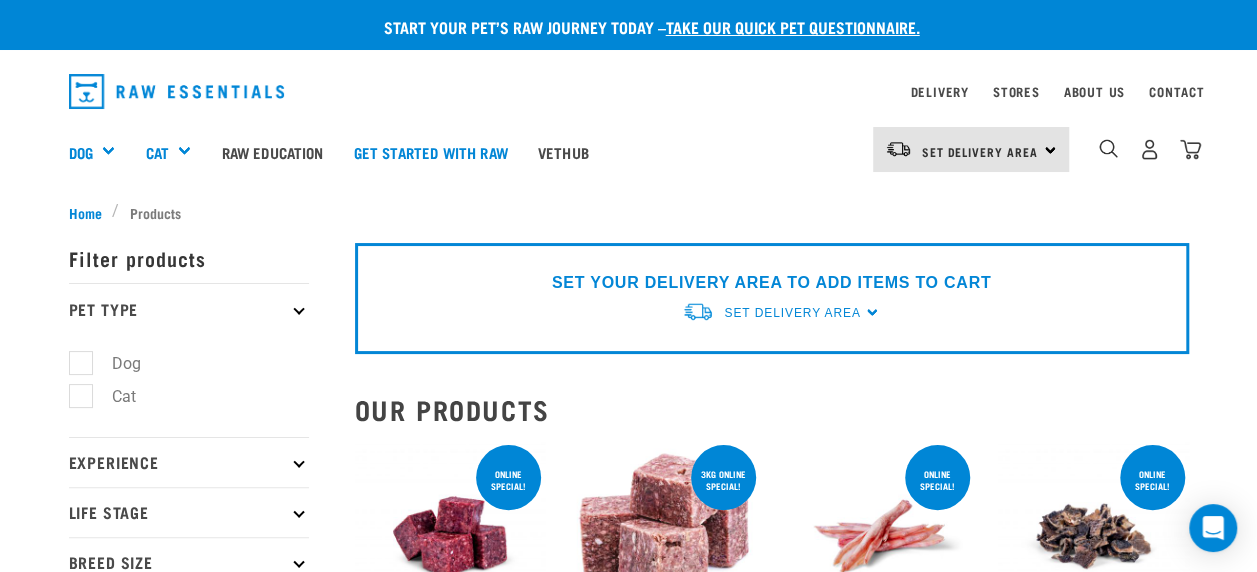 click on "Dog" at bounding box center [114, 363] 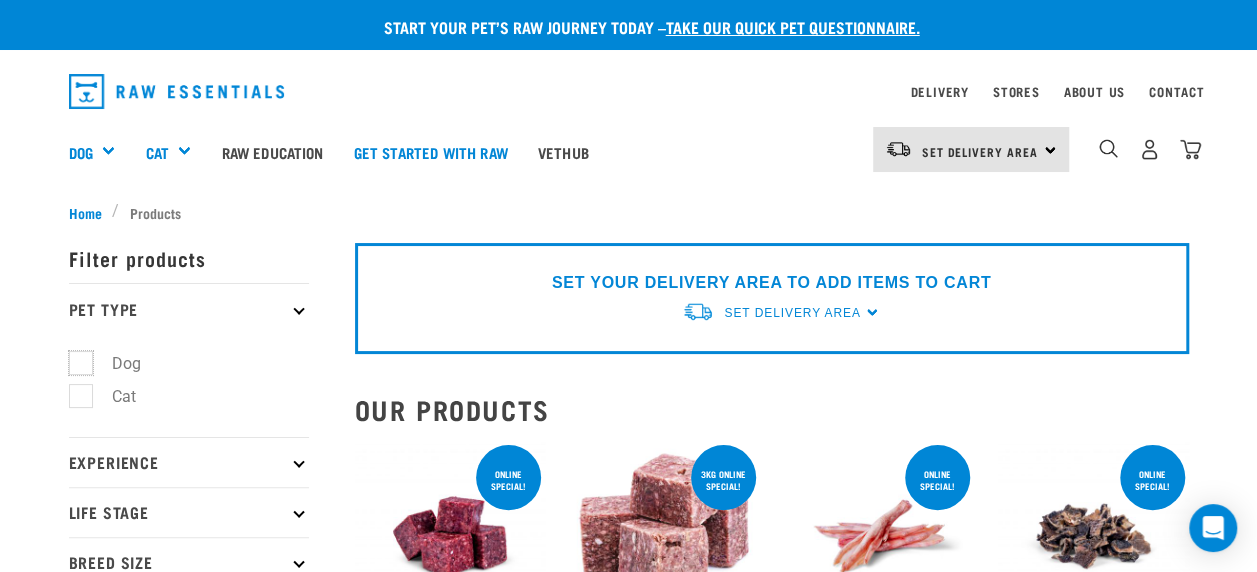 click on "Dog" at bounding box center [75, 359] 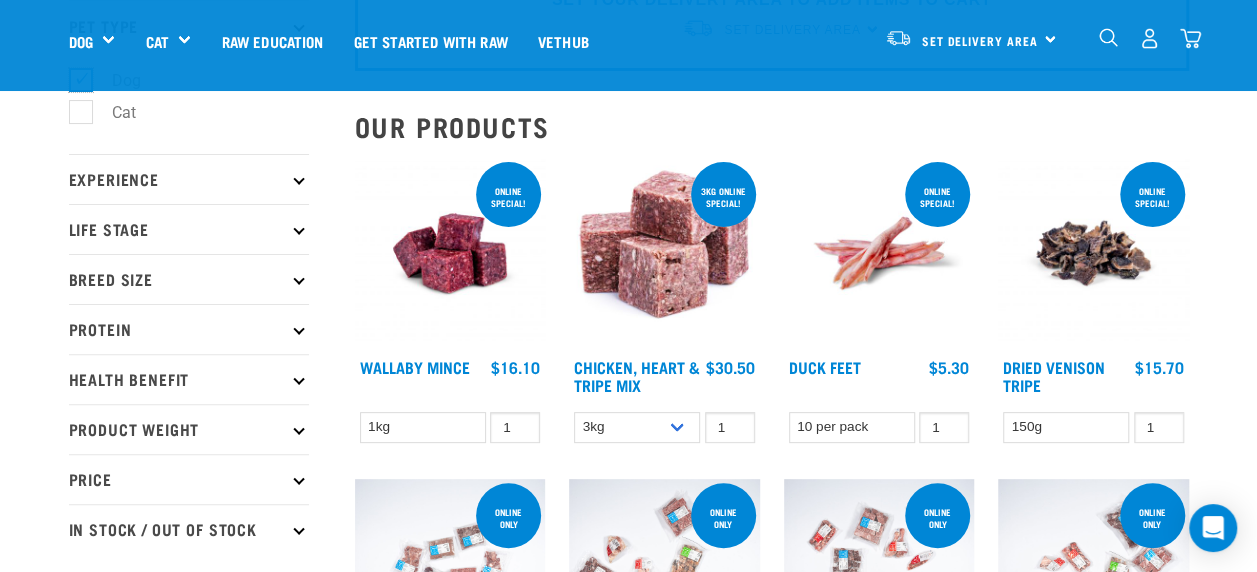 scroll, scrollTop: 142, scrollLeft: 0, axis: vertical 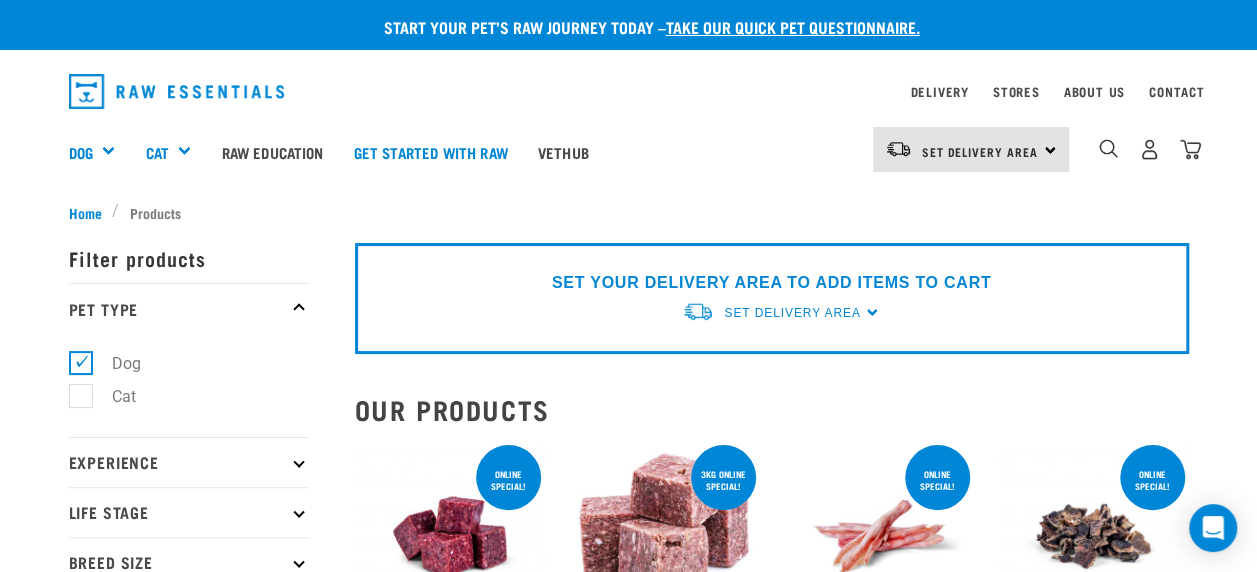 click at bounding box center (298, 512) 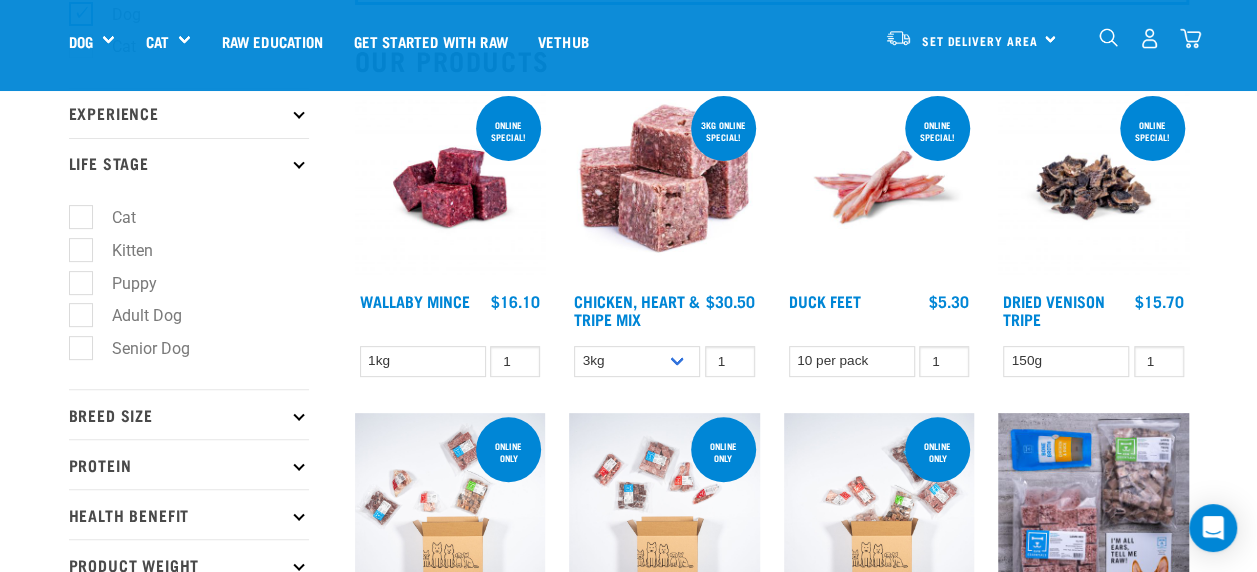 scroll, scrollTop: 213, scrollLeft: 0, axis: vertical 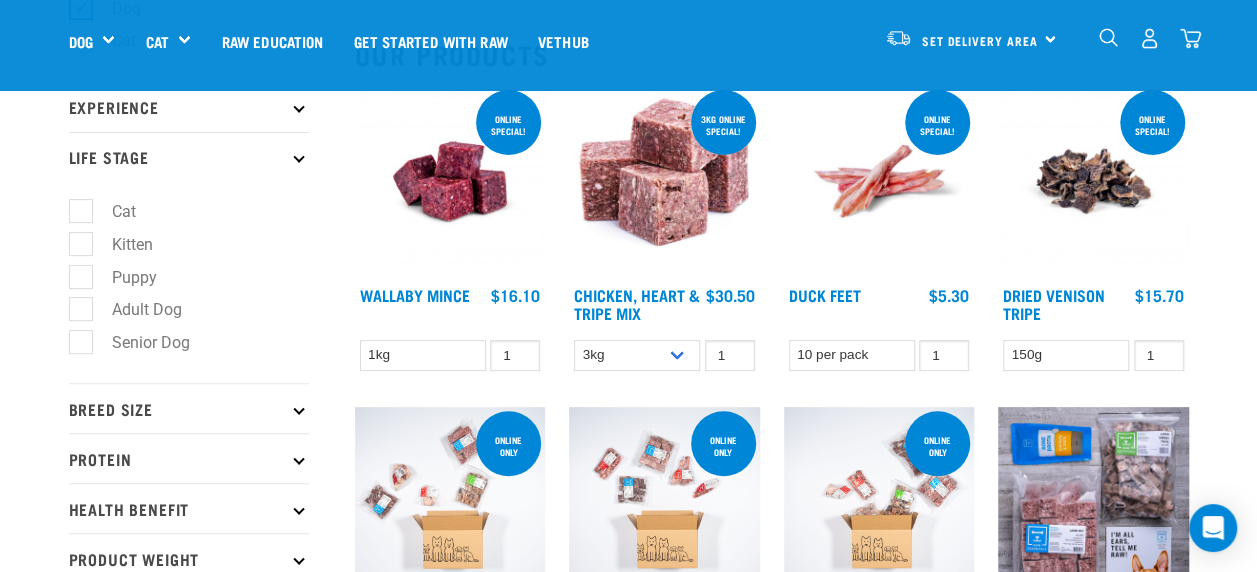 click on "Adult Dog" at bounding box center [135, 309] 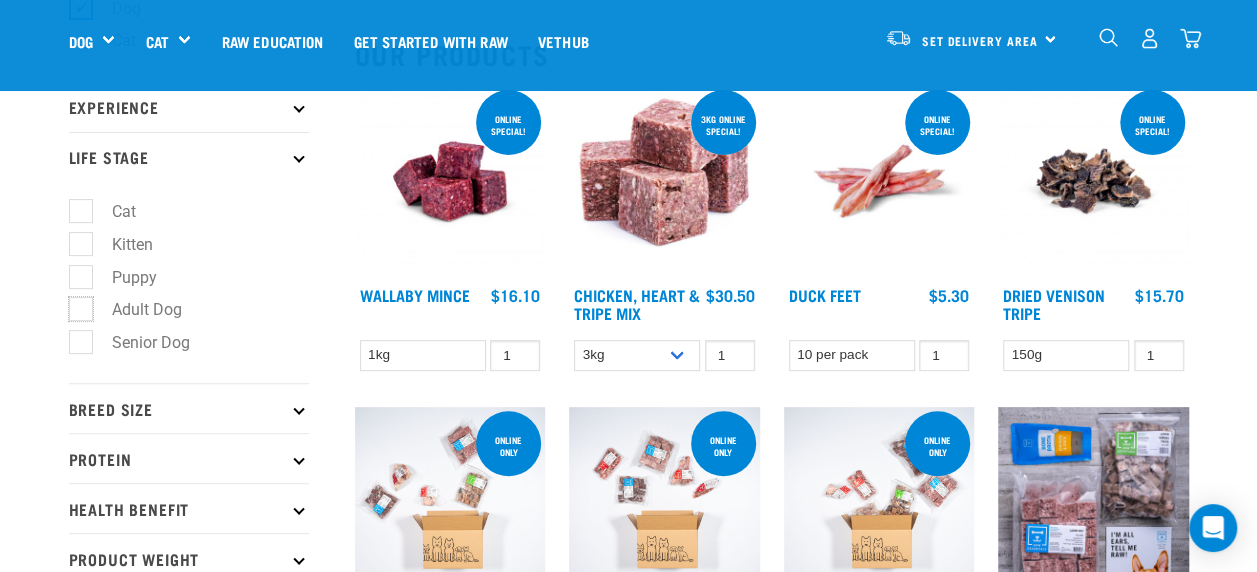 click on "Adult Dog" at bounding box center (75, 306) 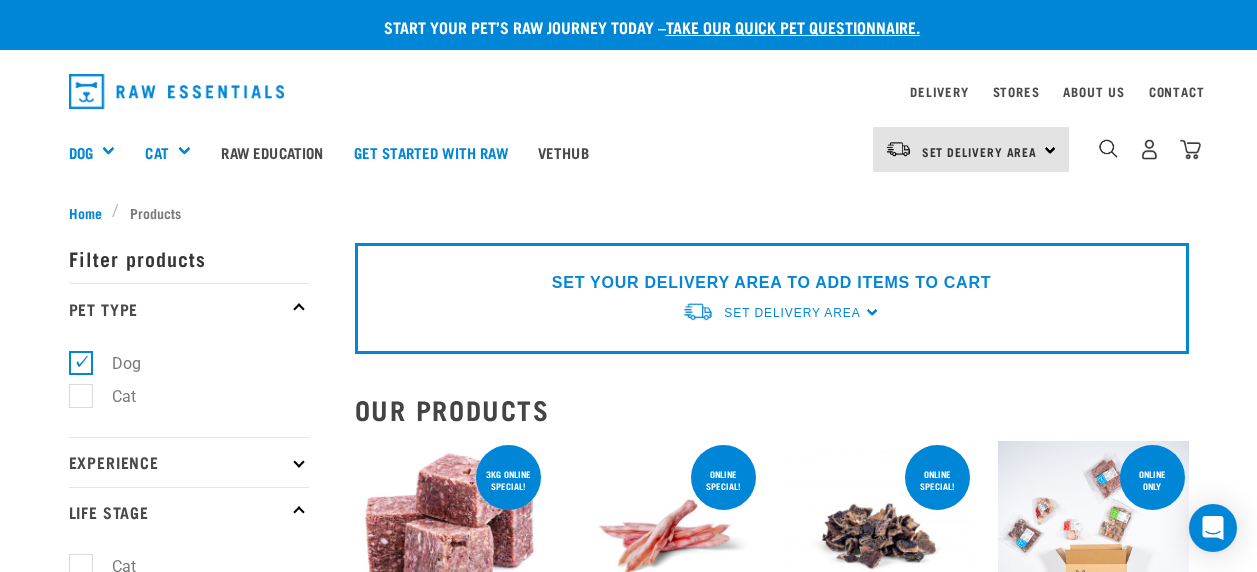 scroll, scrollTop: 0, scrollLeft: 0, axis: both 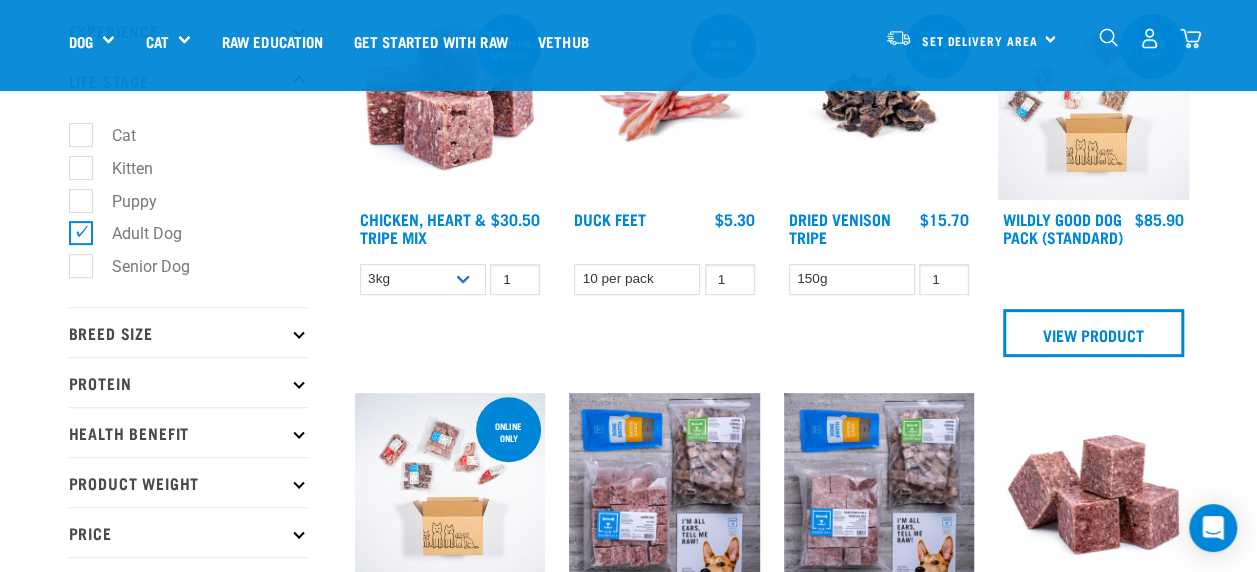click at bounding box center (298, 332) 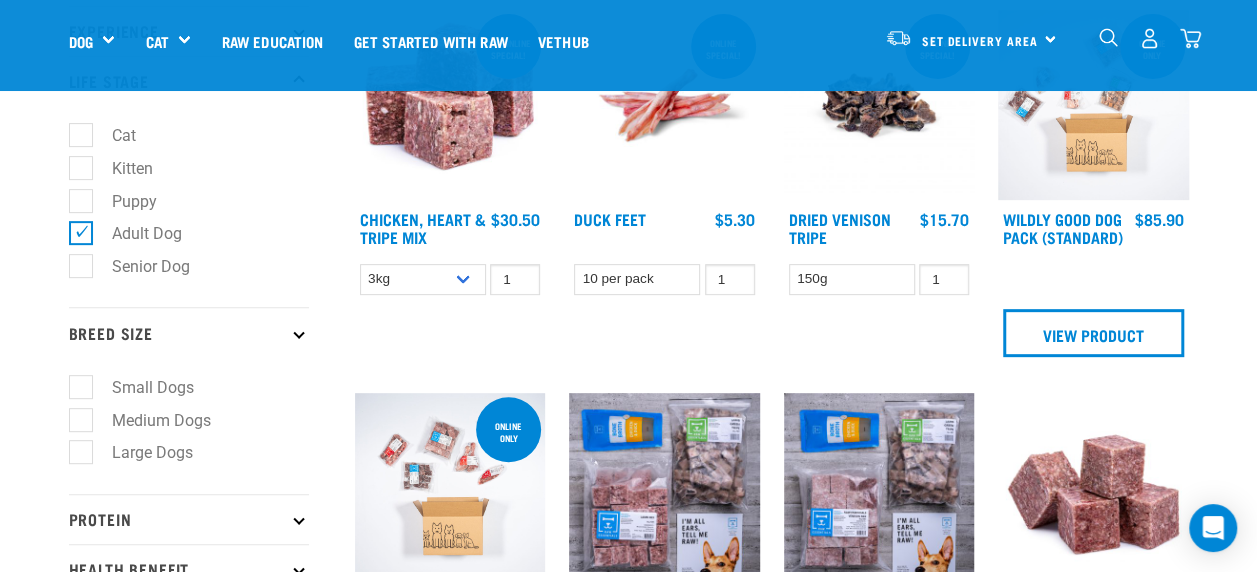 click on "Large Dogs" at bounding box center (140, 452) 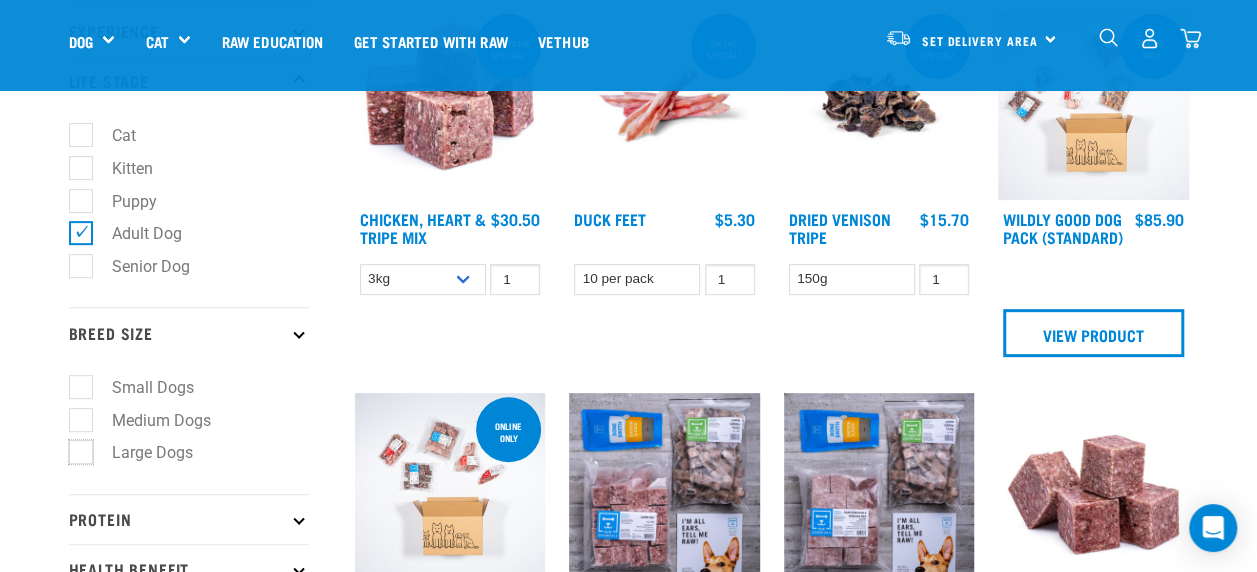 click on "Large Dogs" at bounding box center (75, 449) 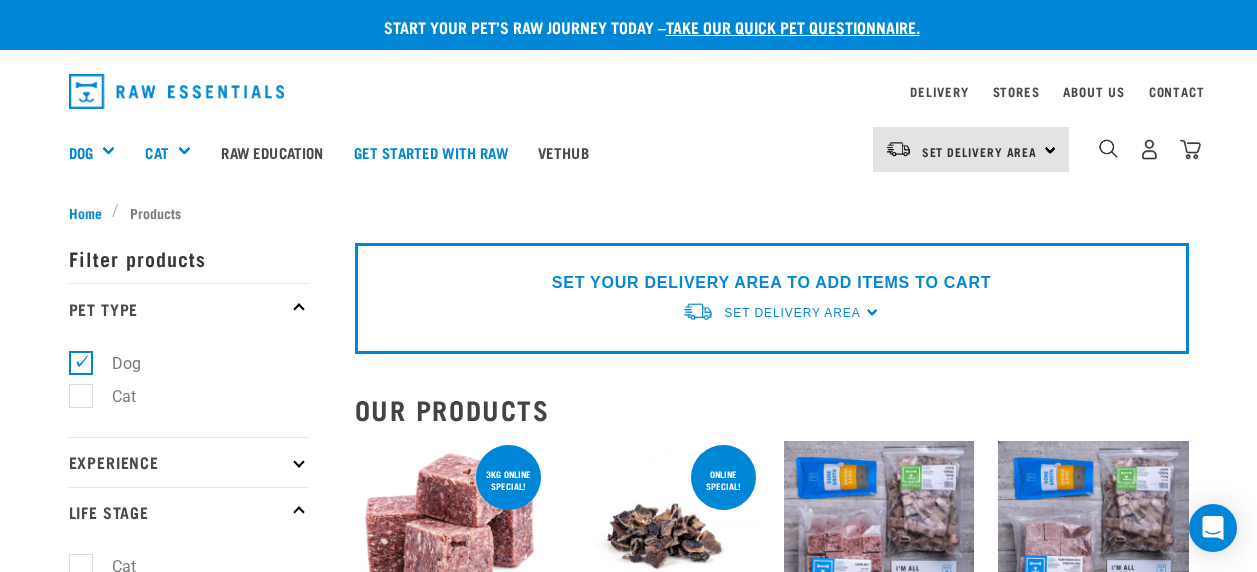 scroll, scrollTop: 0, scrollLeft: 0, axis: both 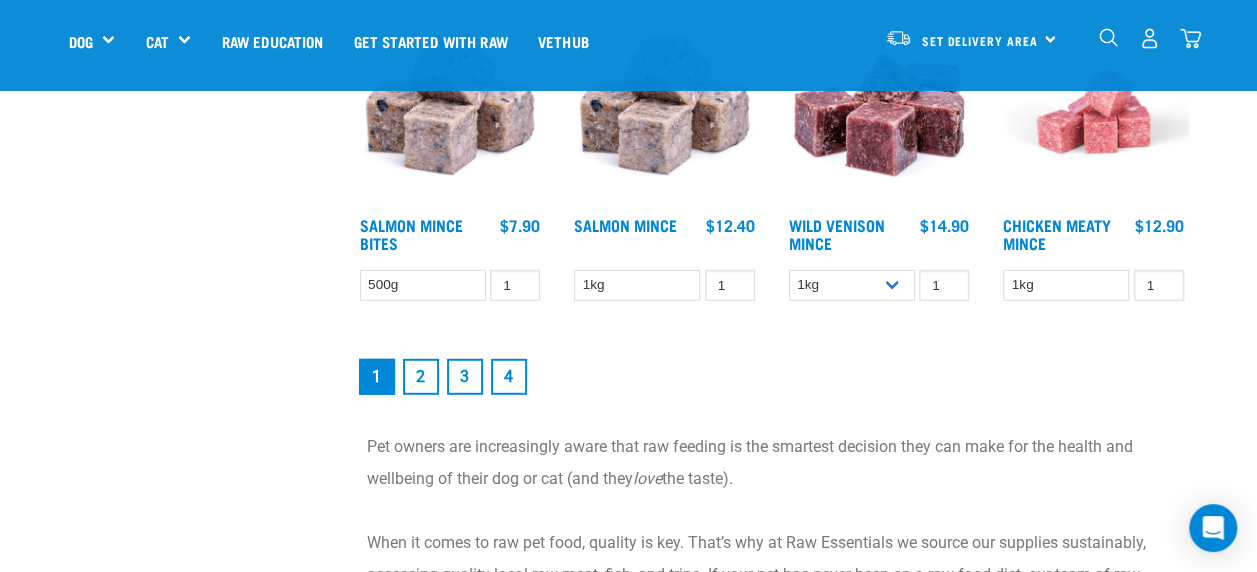 click on "2" at bounding box center (421, 377) 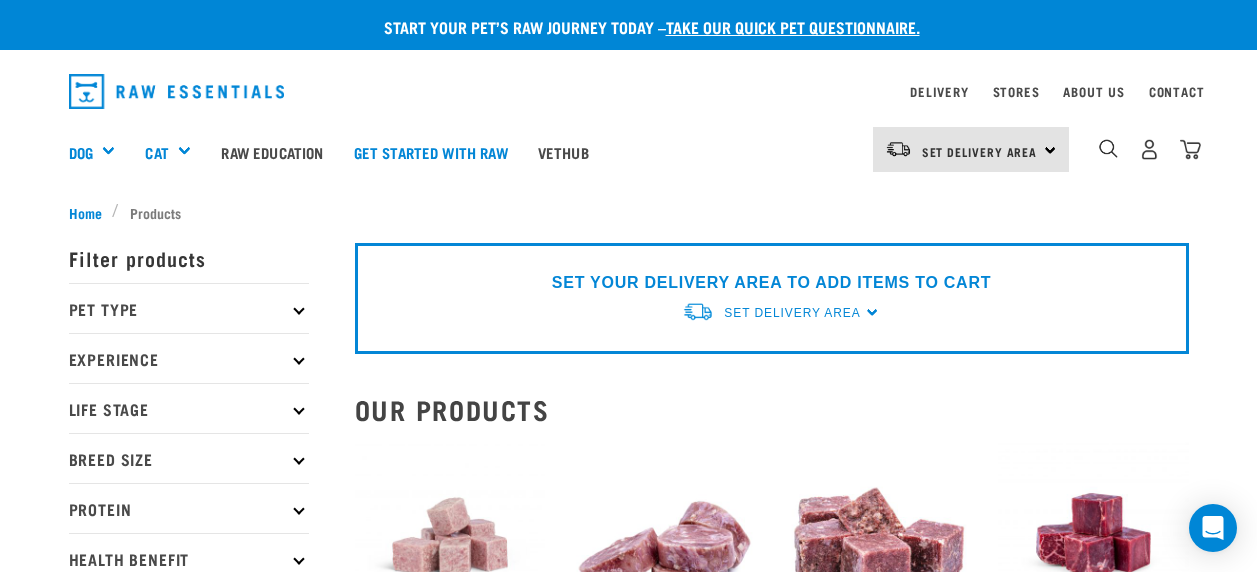 scroll, scrollTop: 0, scrollLeft: 0, axis: both 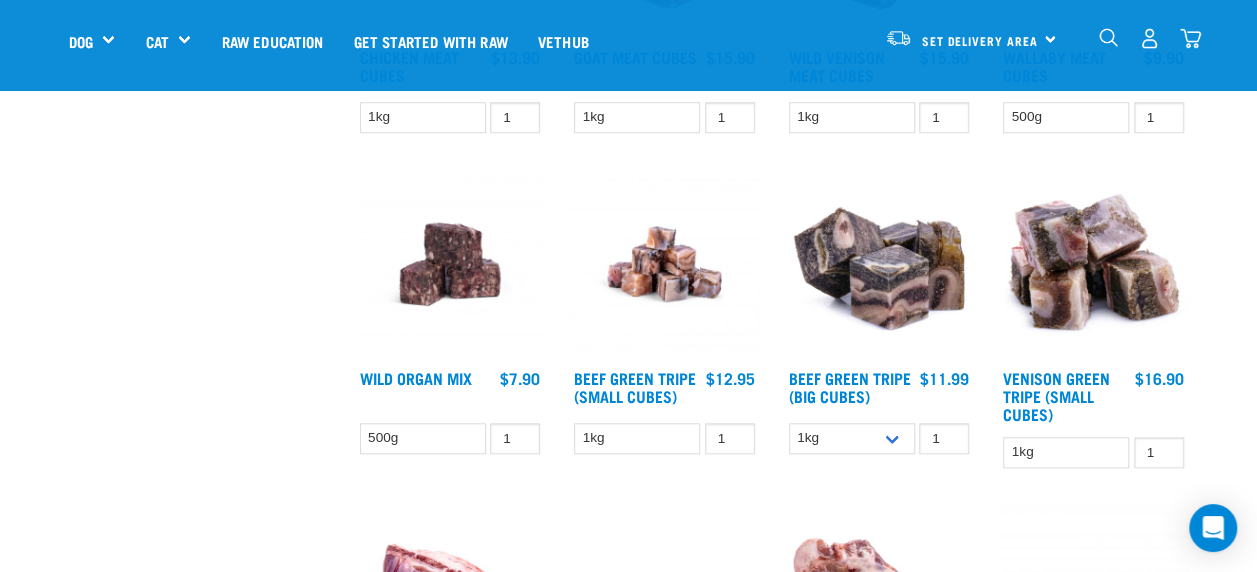 click on "Wild Organ Mix" at bounding box center [416, 377] 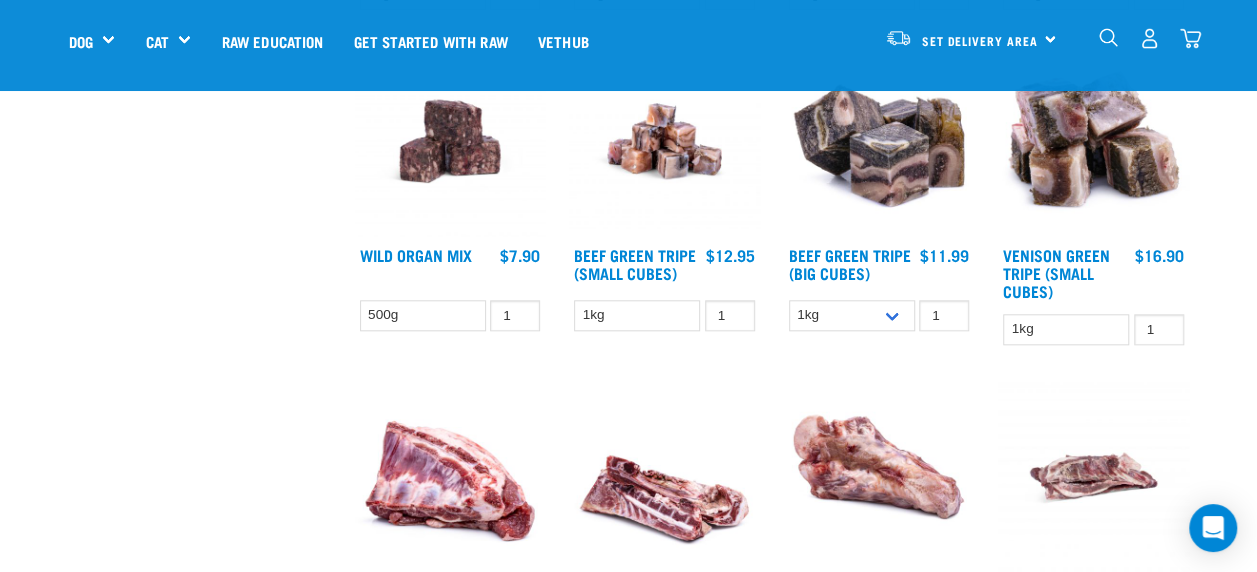 scroll, scrollTop: 896, scrollLeft: 0, axis: vertical 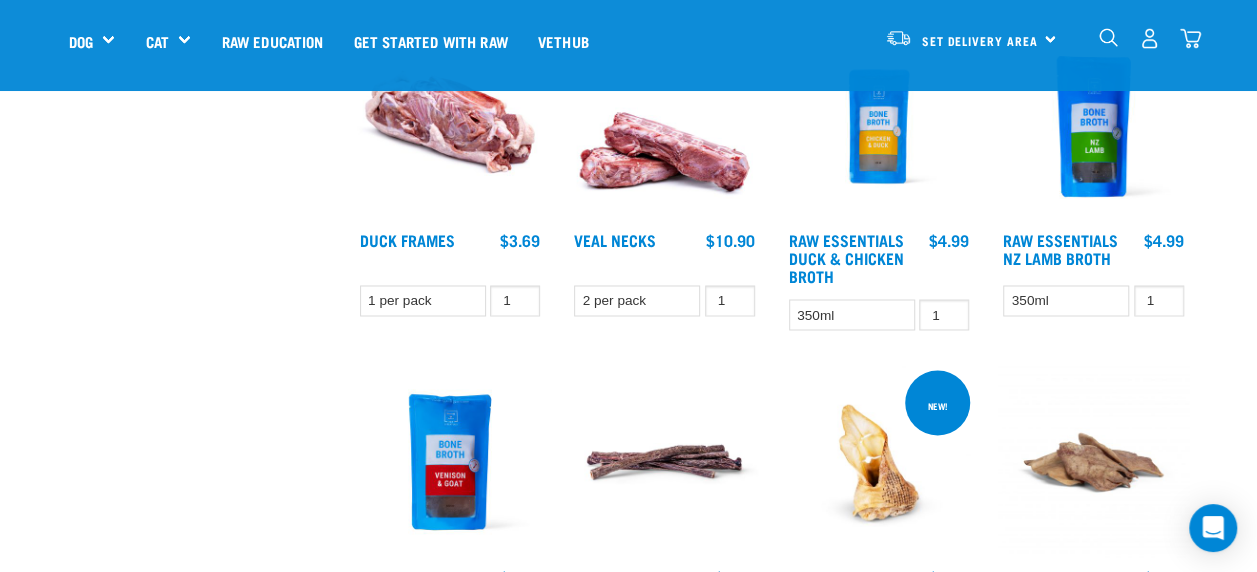 click on "Set Delivery Area
North Island
South Island" at bounding box center (971, 38) 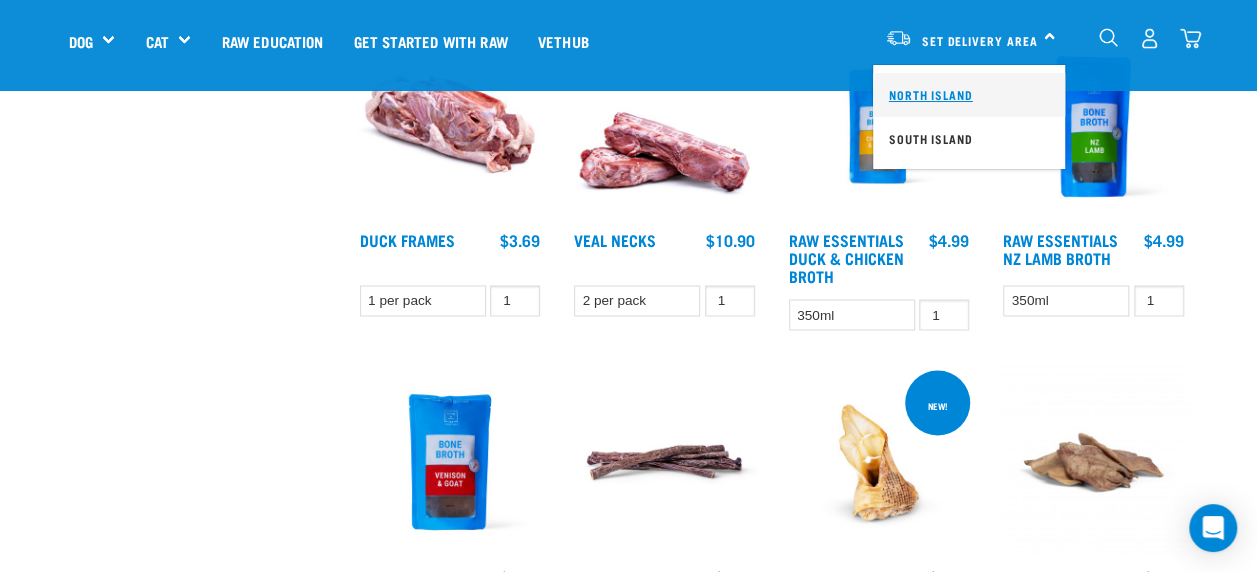 click on "North Island" at bounding box center [969, 95] 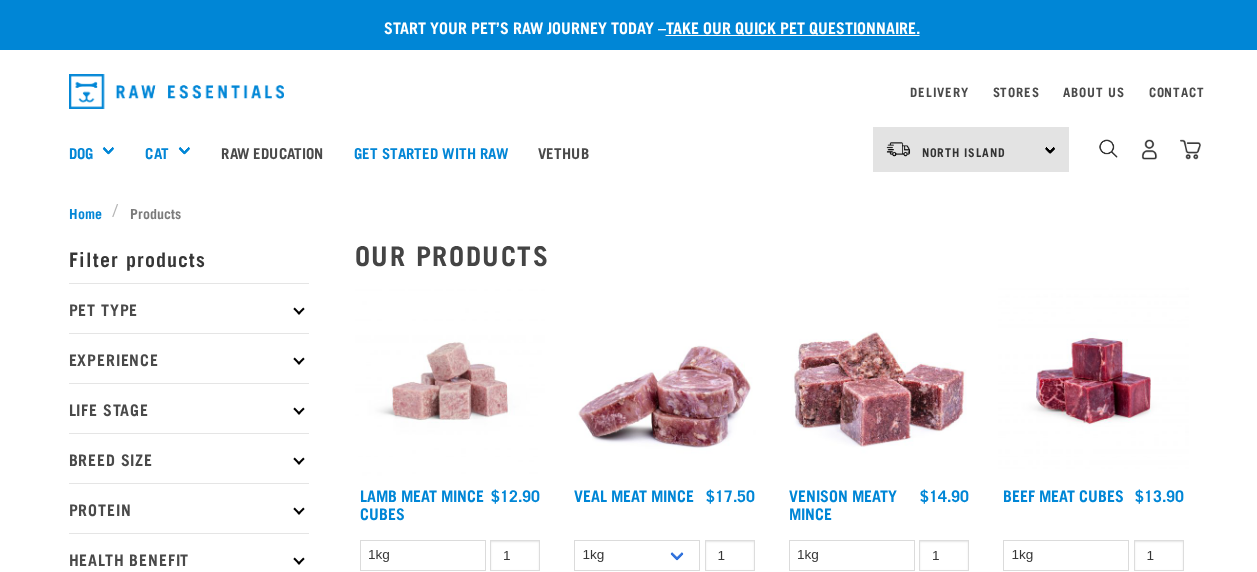 scroll, scrollTop: 1358, scrollLeft: 0, axis: vertical 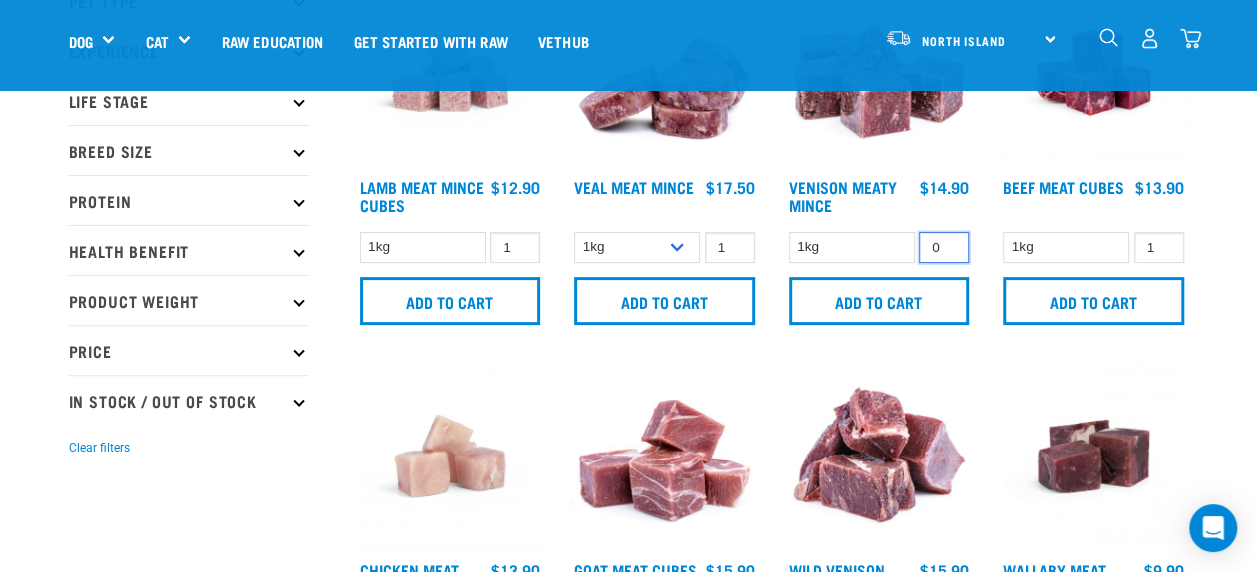 click on "0" at bounding box center (944, 247) 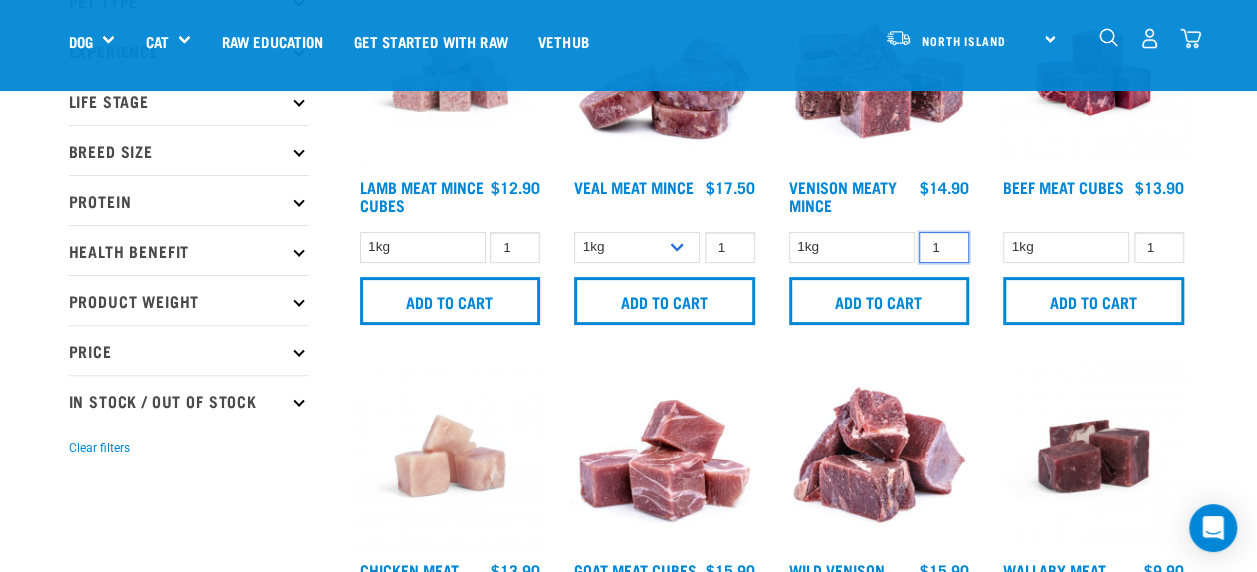 click on "1" at bounding box center [944, 247] 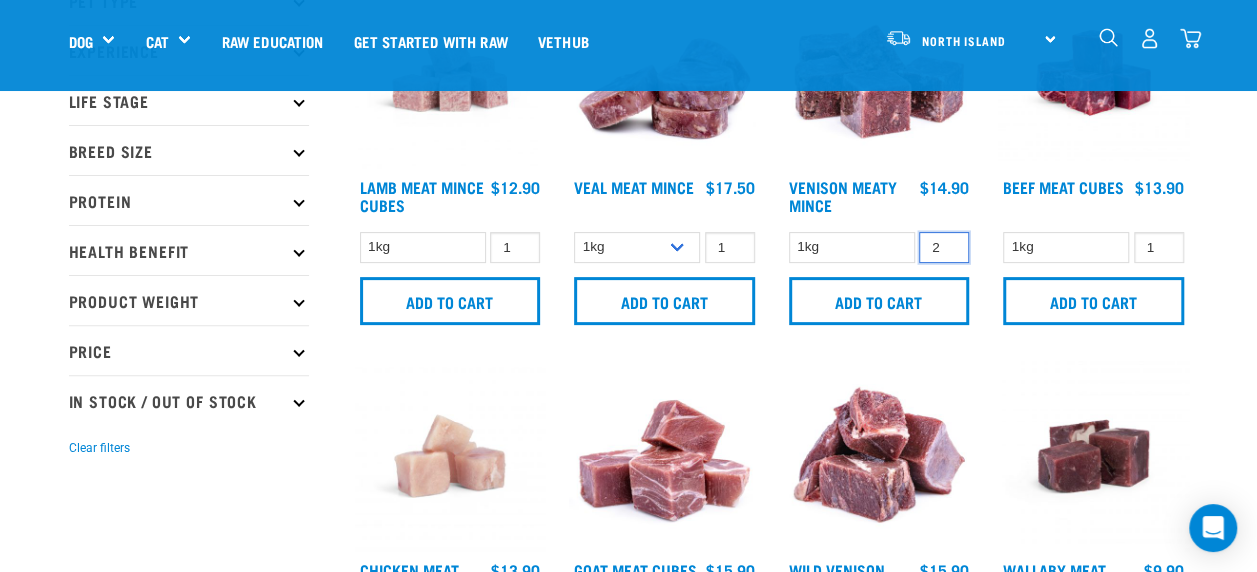 click on "2" at bounding box center [944, 247] 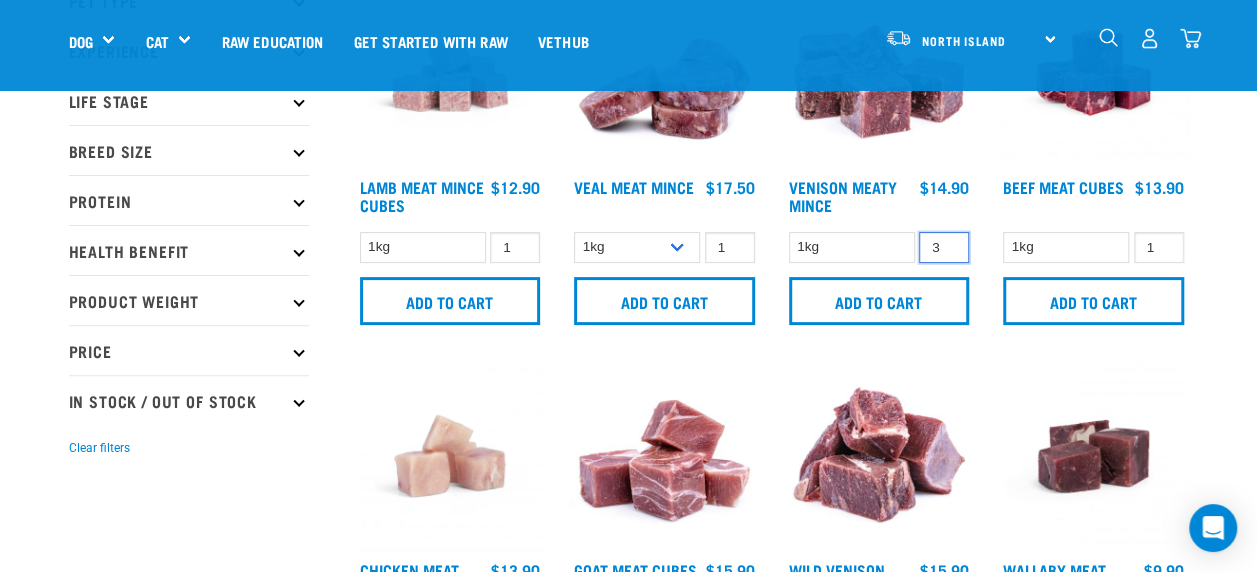 click on "3" at bounding box center (944, 247) 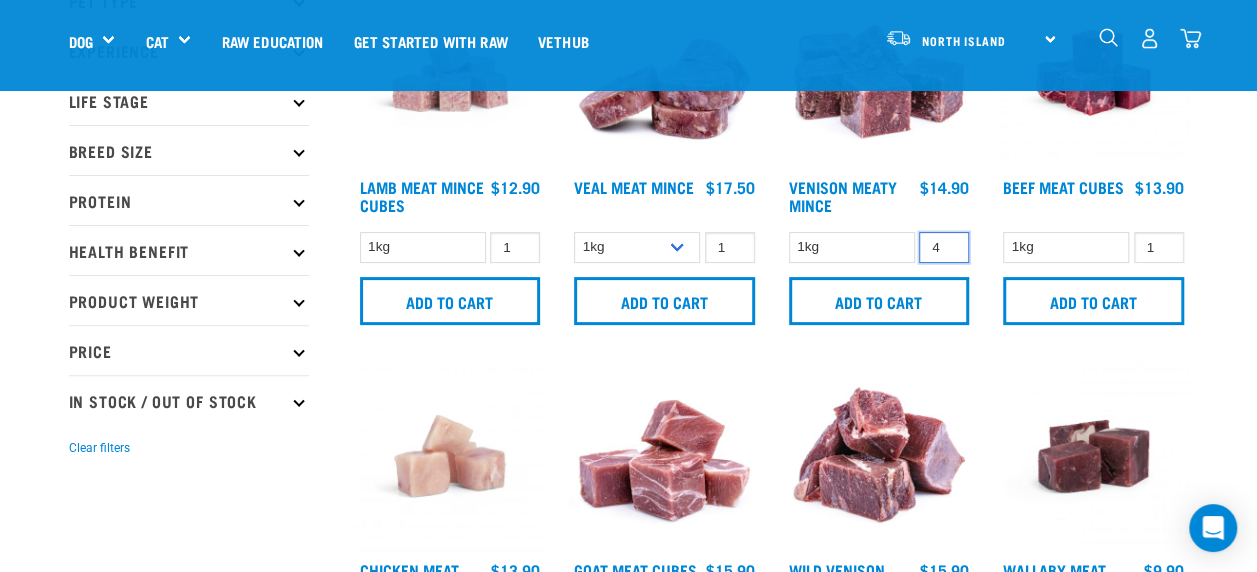 click on "4" at bounding box center (944, 247) 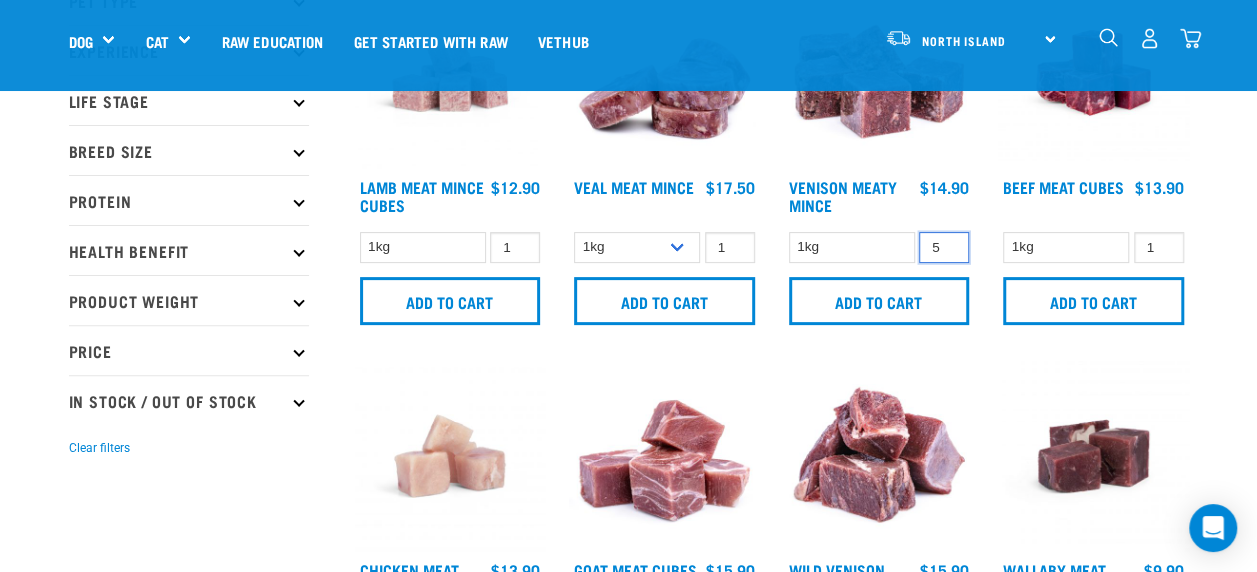 click on "5" at bounding box center [944, 247] 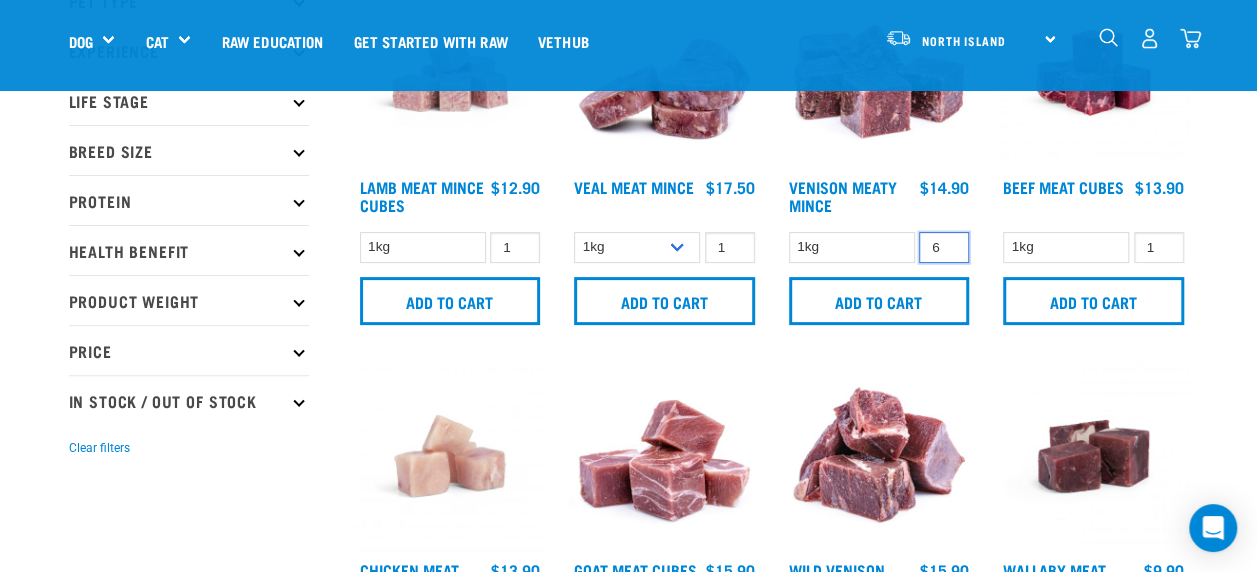 click on "6" at bounding box center (944, 247) 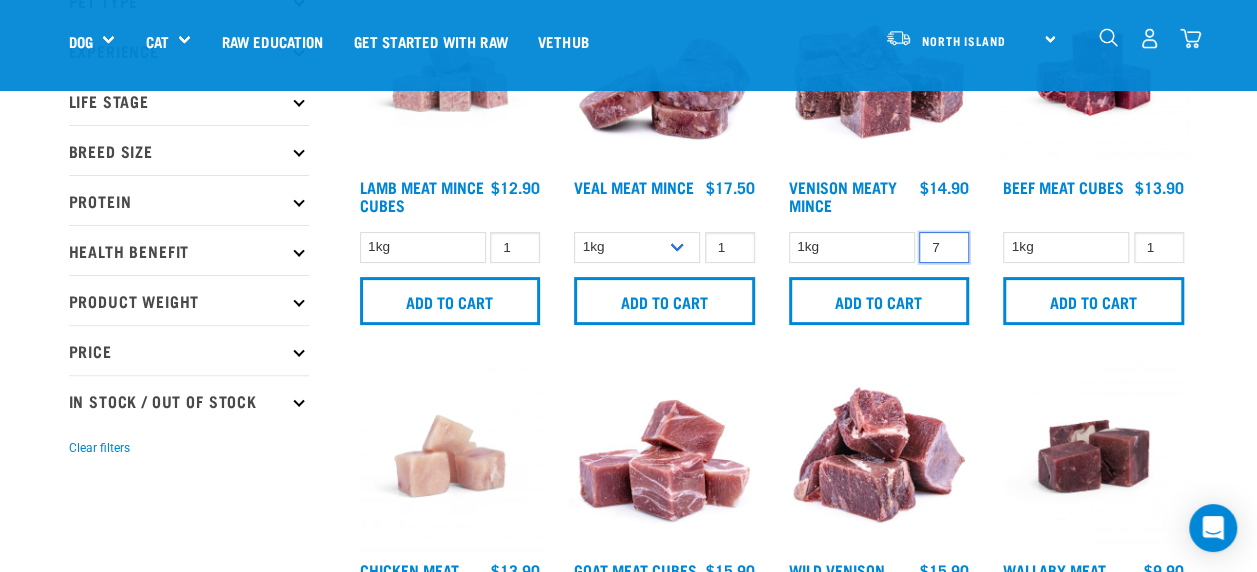click on "7" at bounding box center (944, 247) 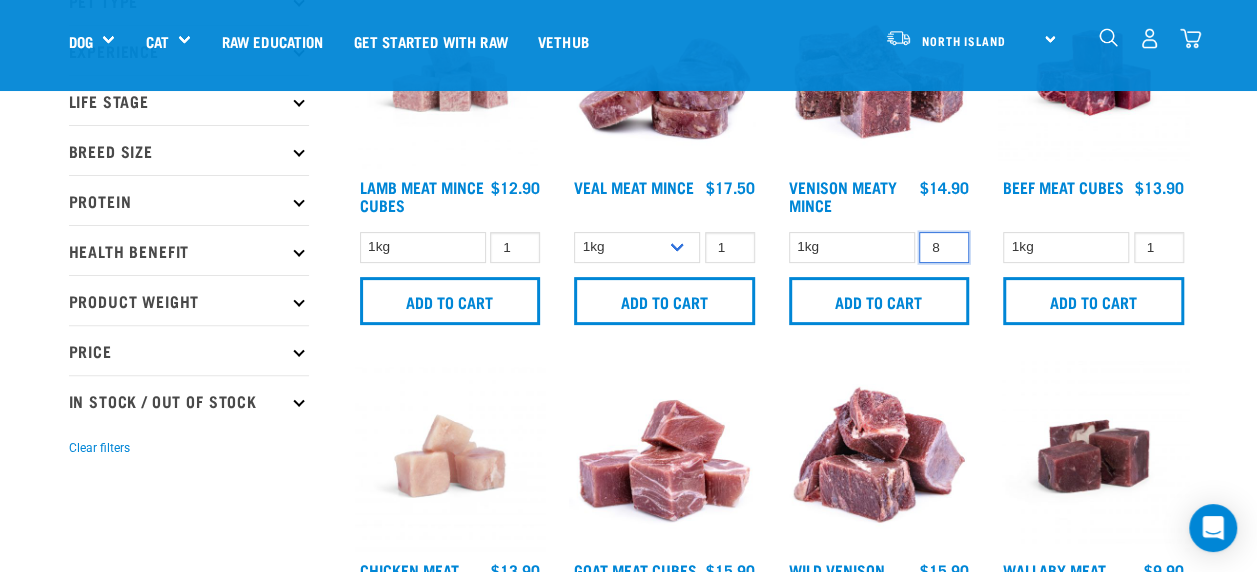click on "8" at bounding box center [944, 247] 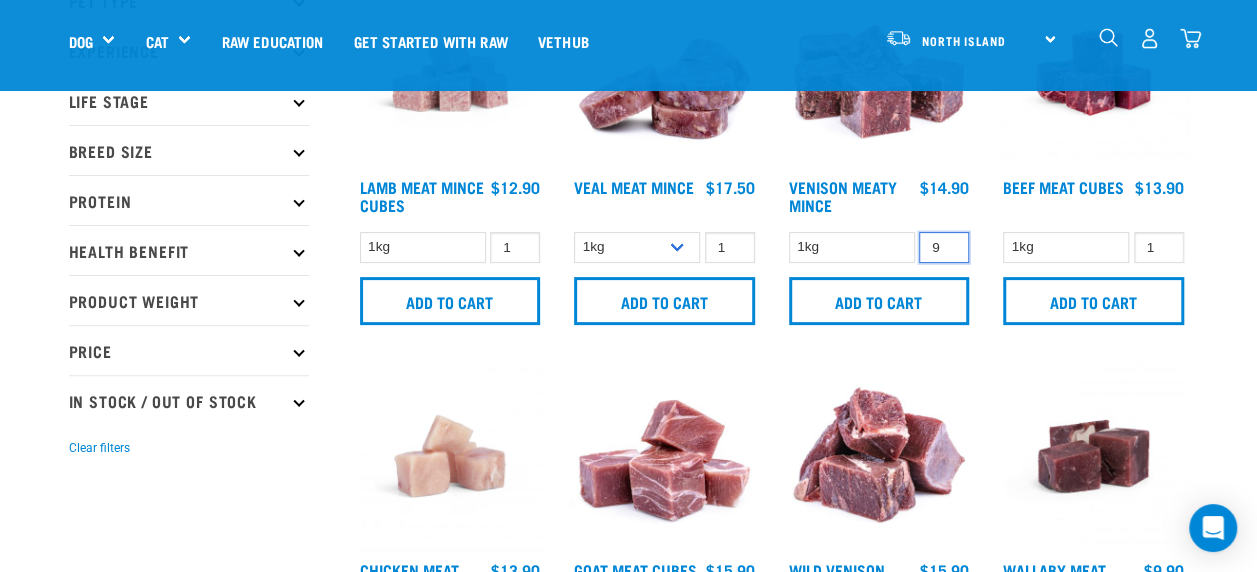 click on "9" at bounding box center (944, 247) 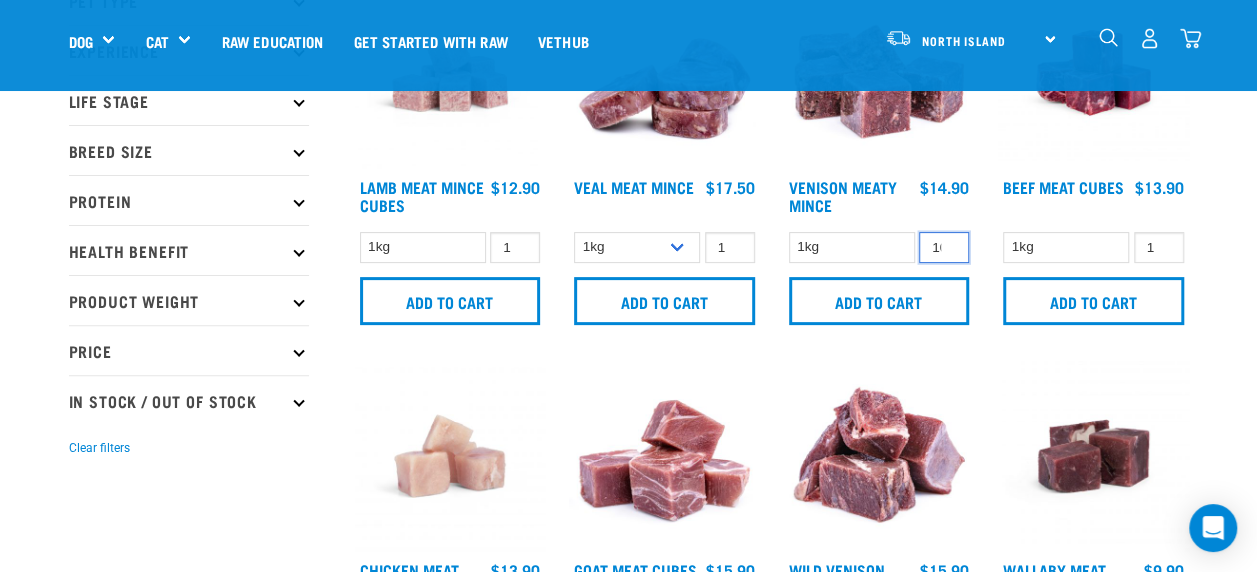type on "10" 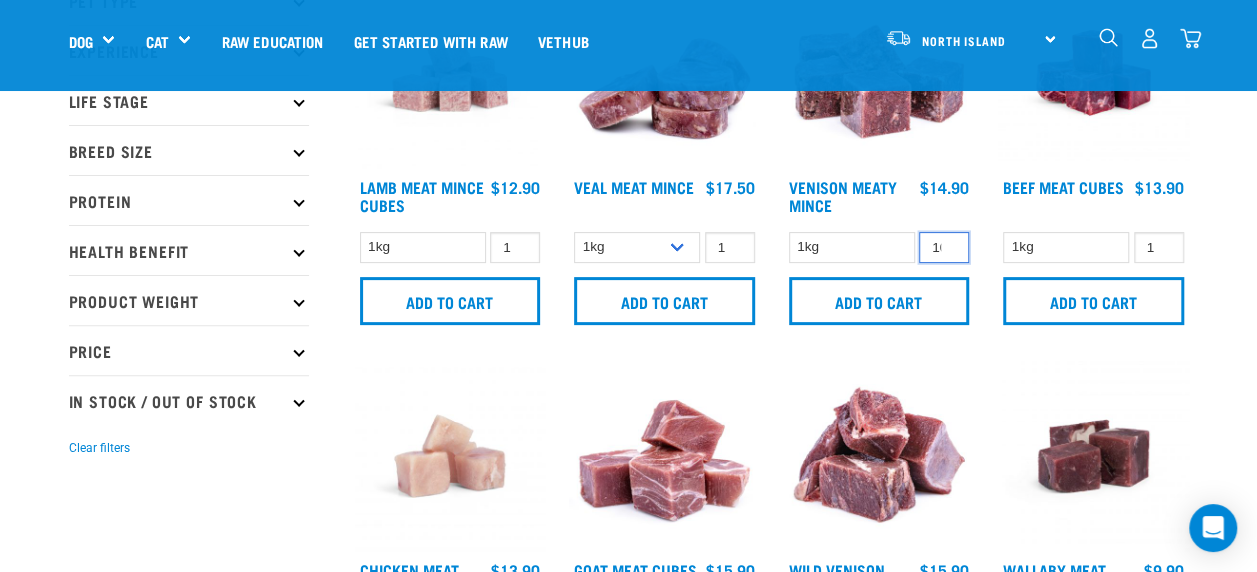 click on "10" at bounding box center (944, 247) 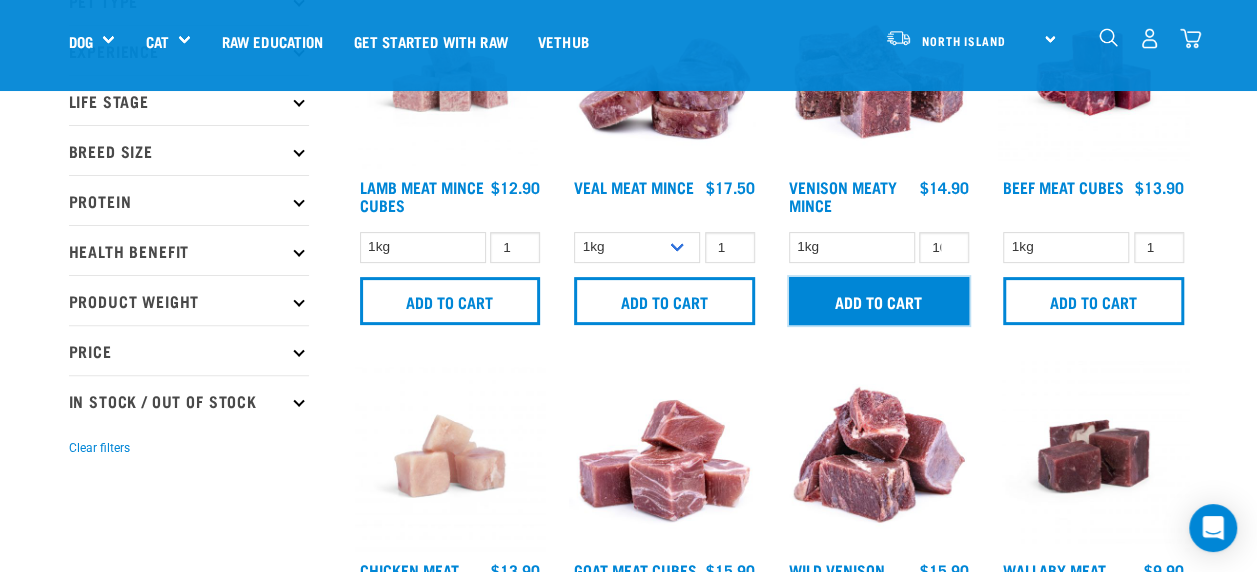 click on "Add to cart" at bounding box center (879, 301) 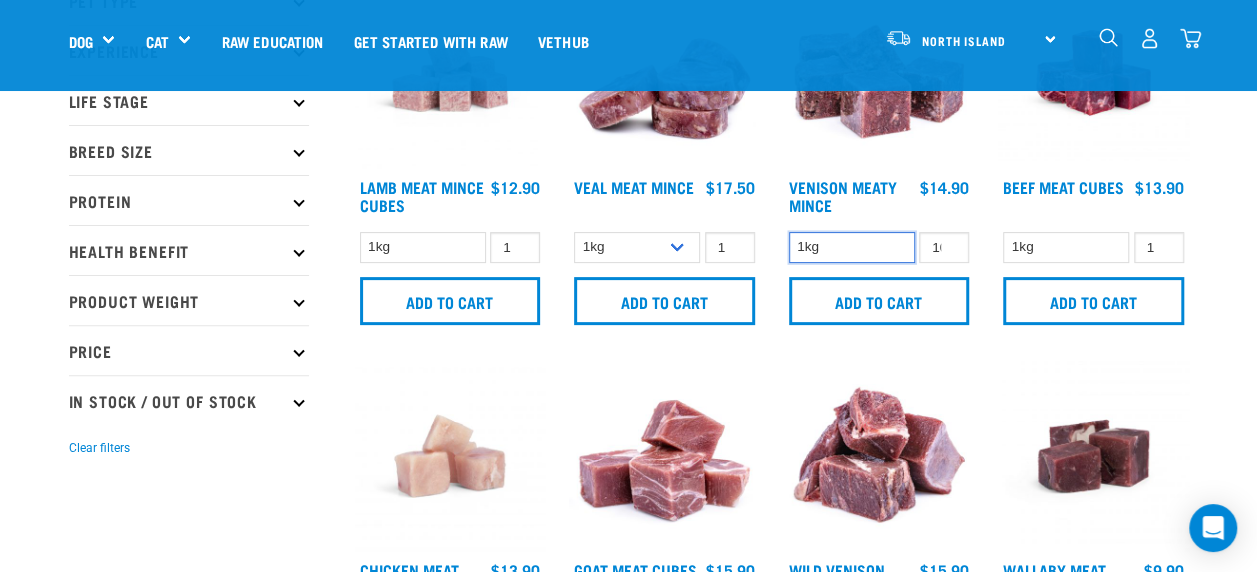 click on "1kg" at bounding box center [852, 247] 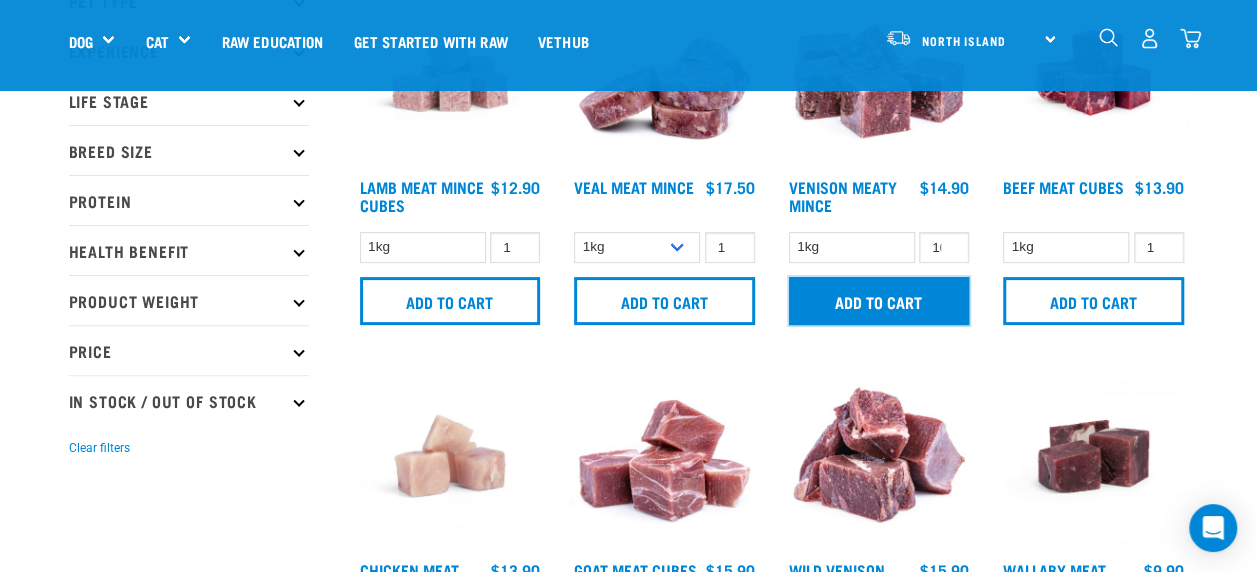 click on "Add to cart" at bounding box center [879, 301] 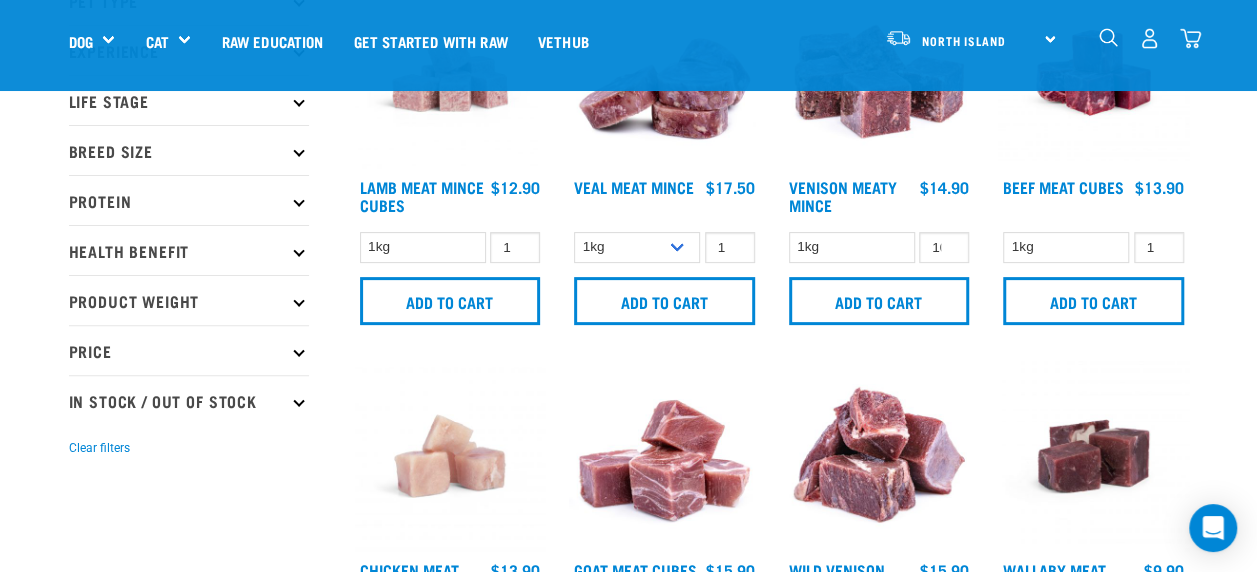 click at bounding box center (67, 286) 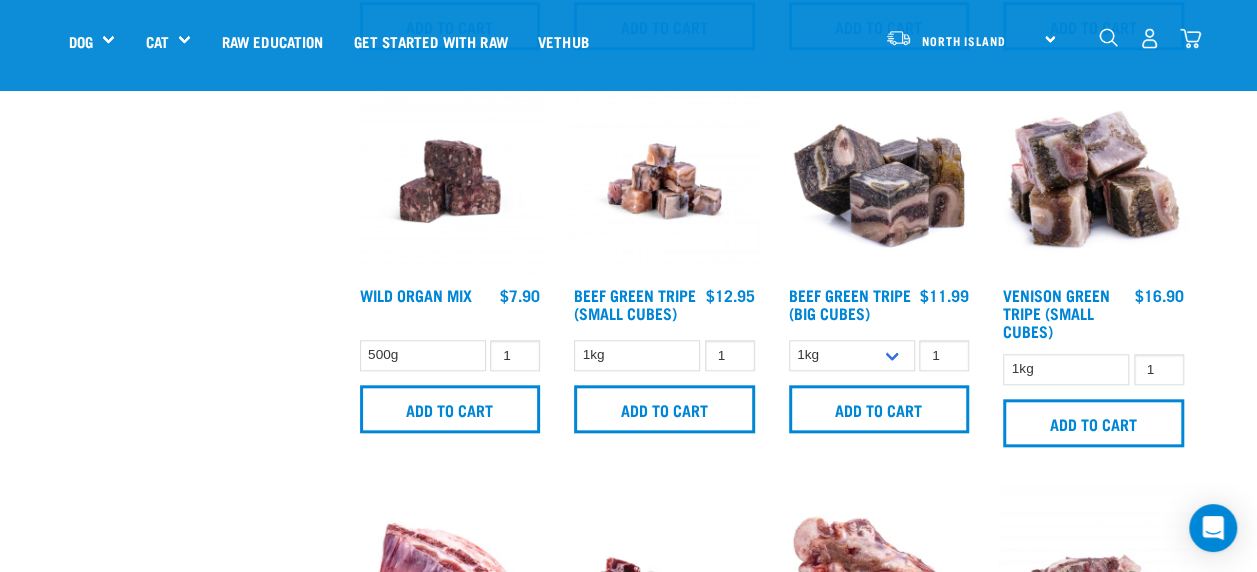 scroll, scrollTop: 834, scrollLeft: 0, axis: vertical 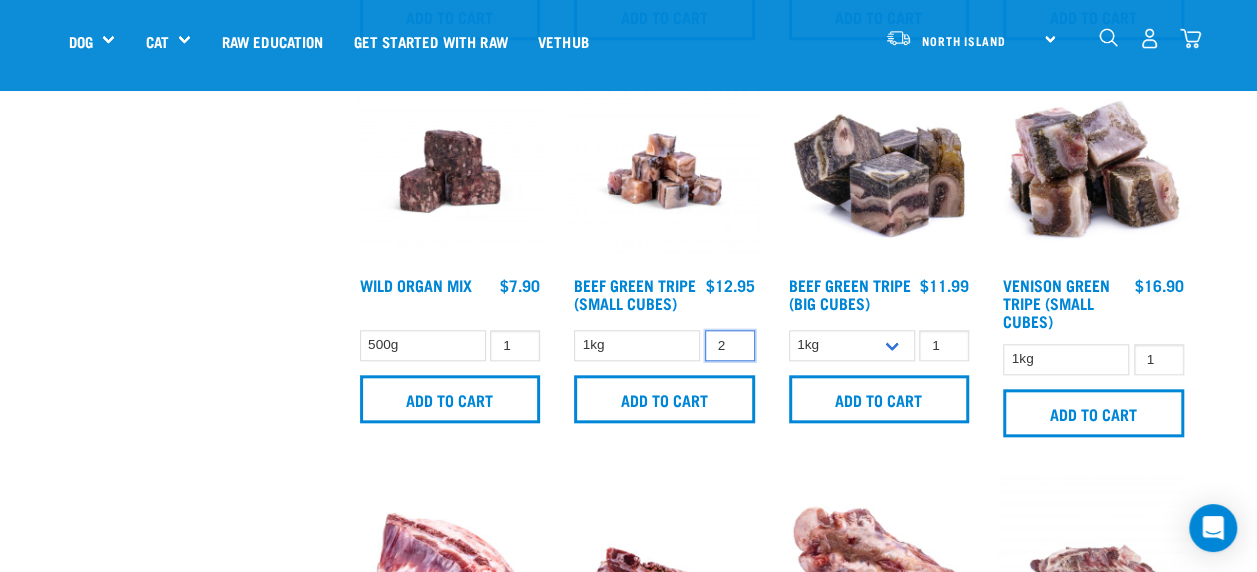 click on "2" at bounding box center (730, 345) 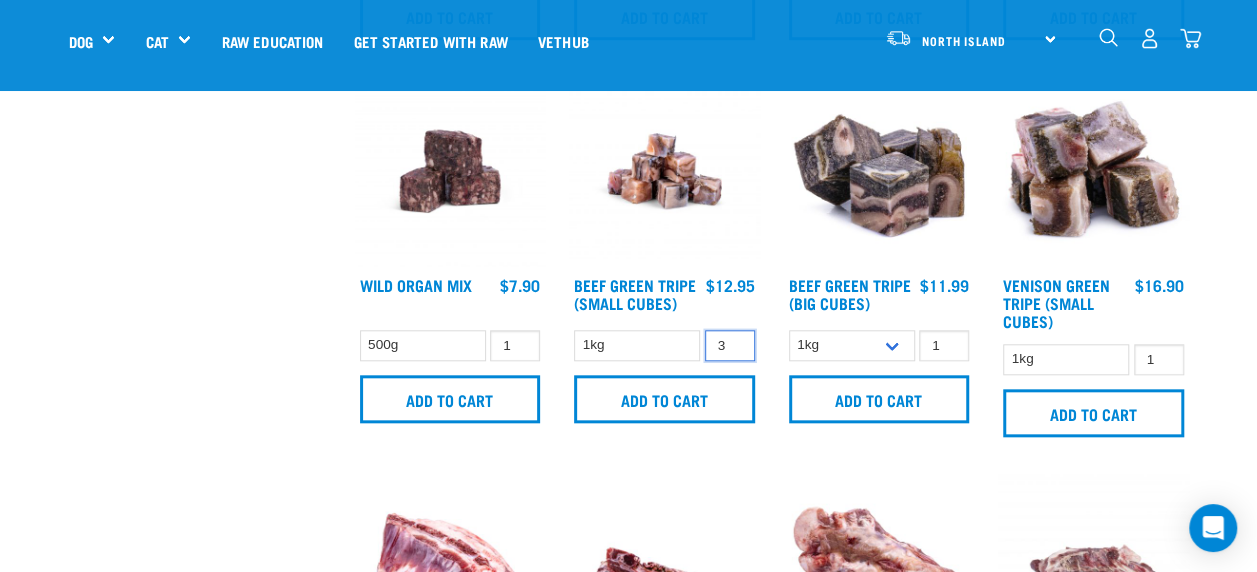 click on "3" at bounding box center [730, 345] 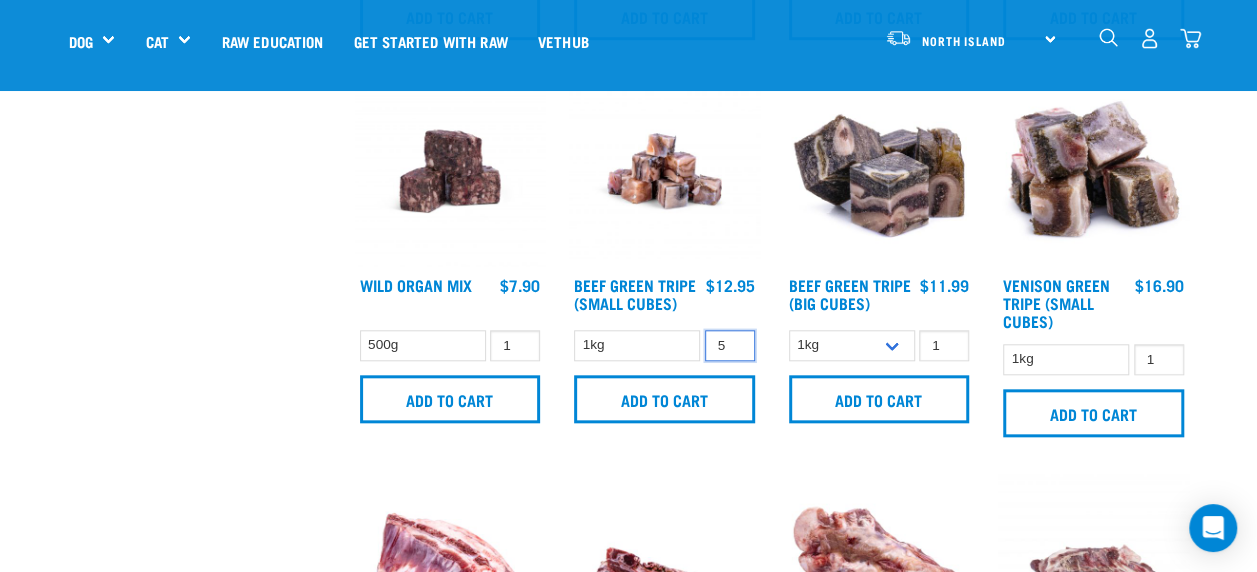 click on "5" at bounding box center (730, 345) 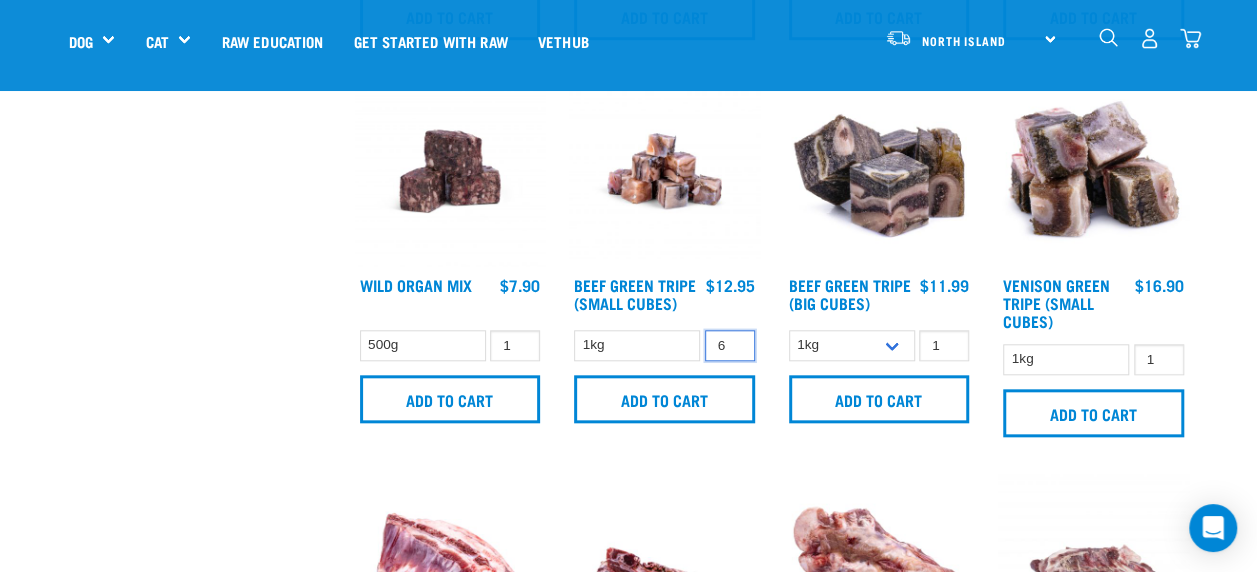 click on "6" at bounding box center [730, 345] 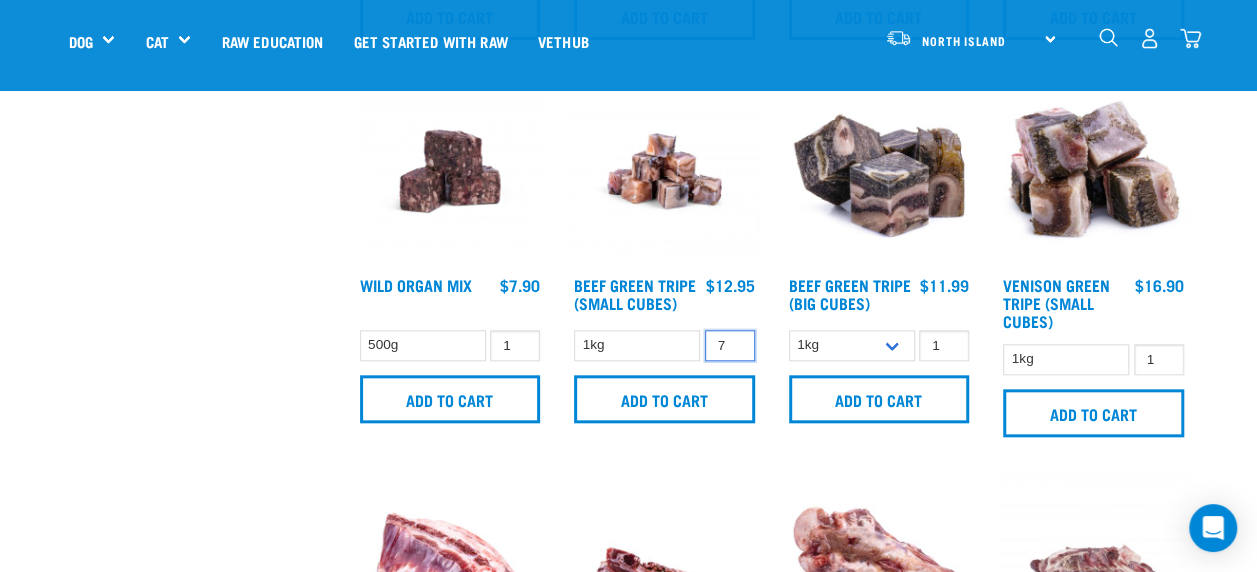click on "7" at bounding box center (730, 345) 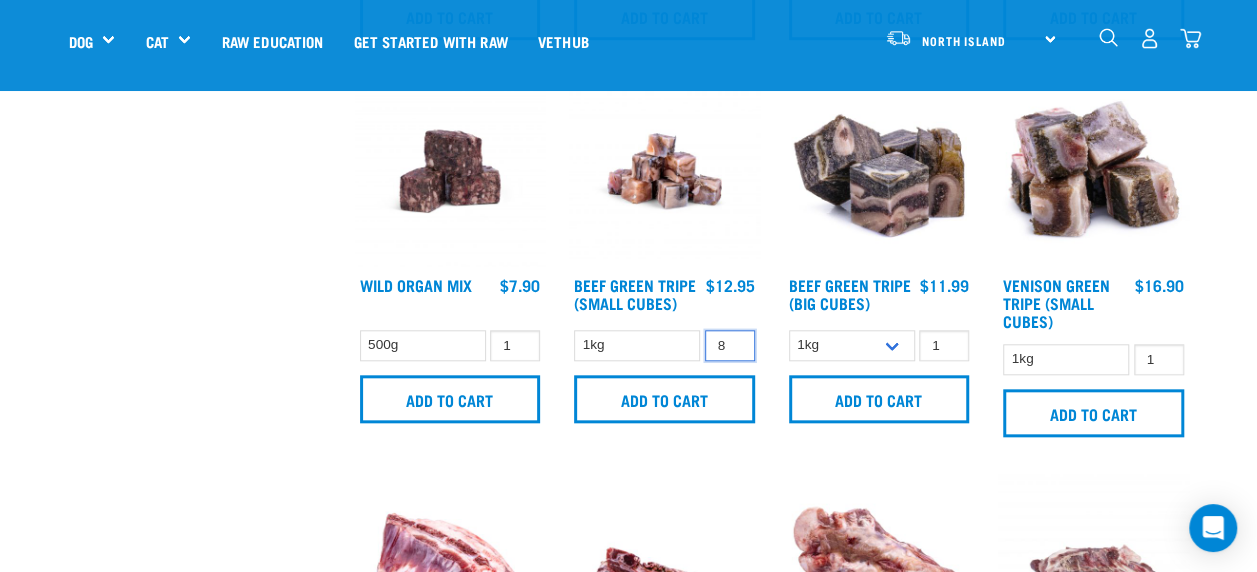 click on "8" at bounding box center (730, 345) 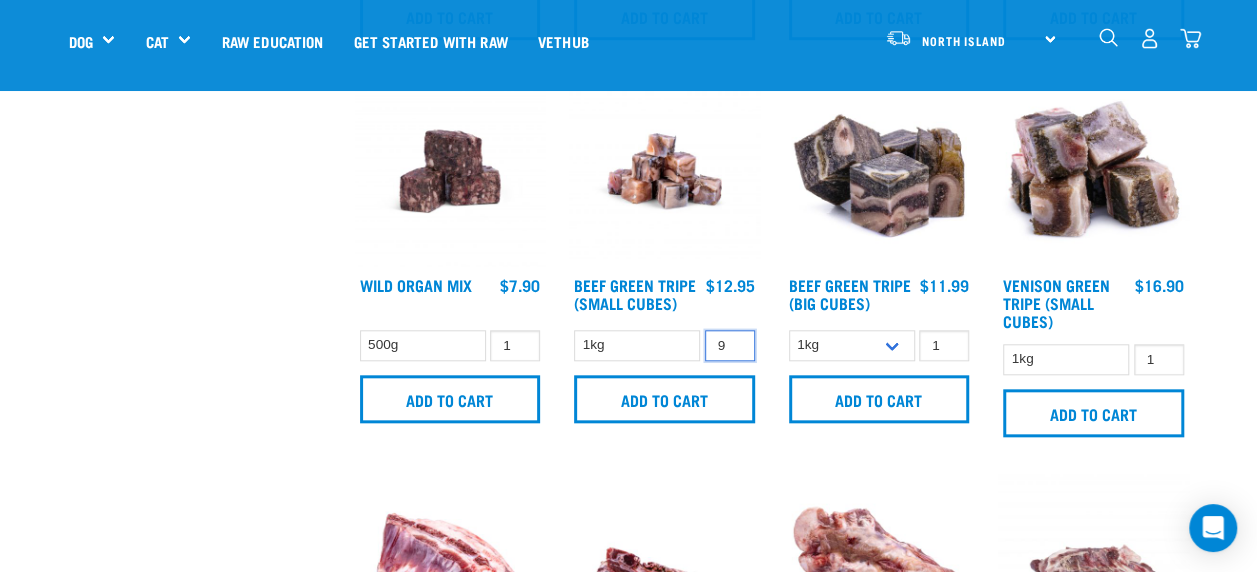 click on "9" at bounding box center [730, 345] 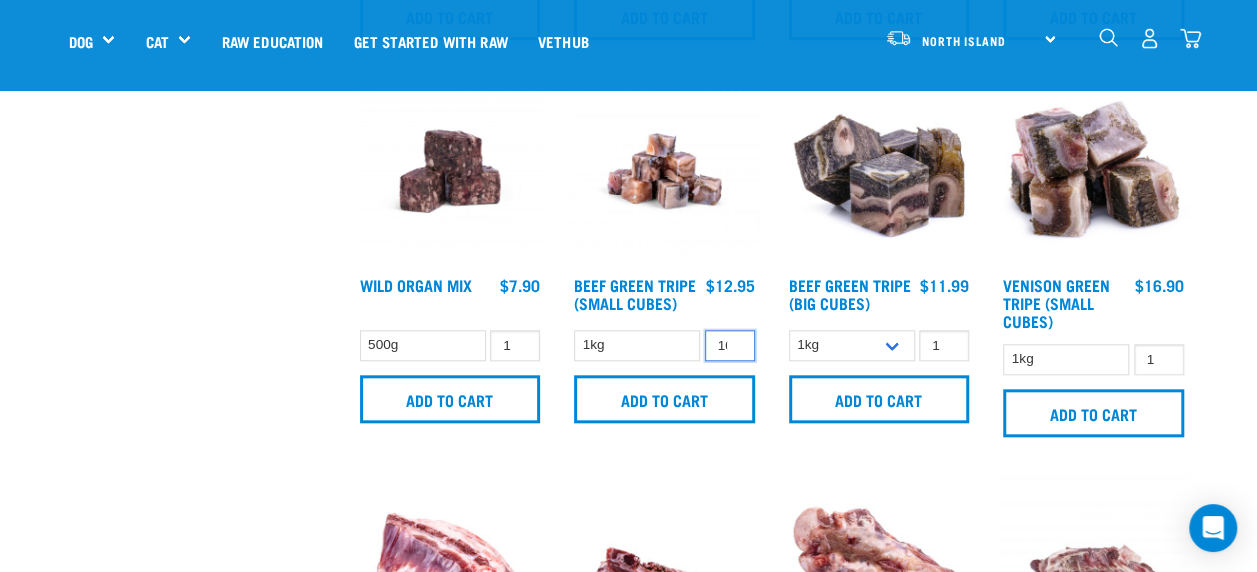 type on "10" 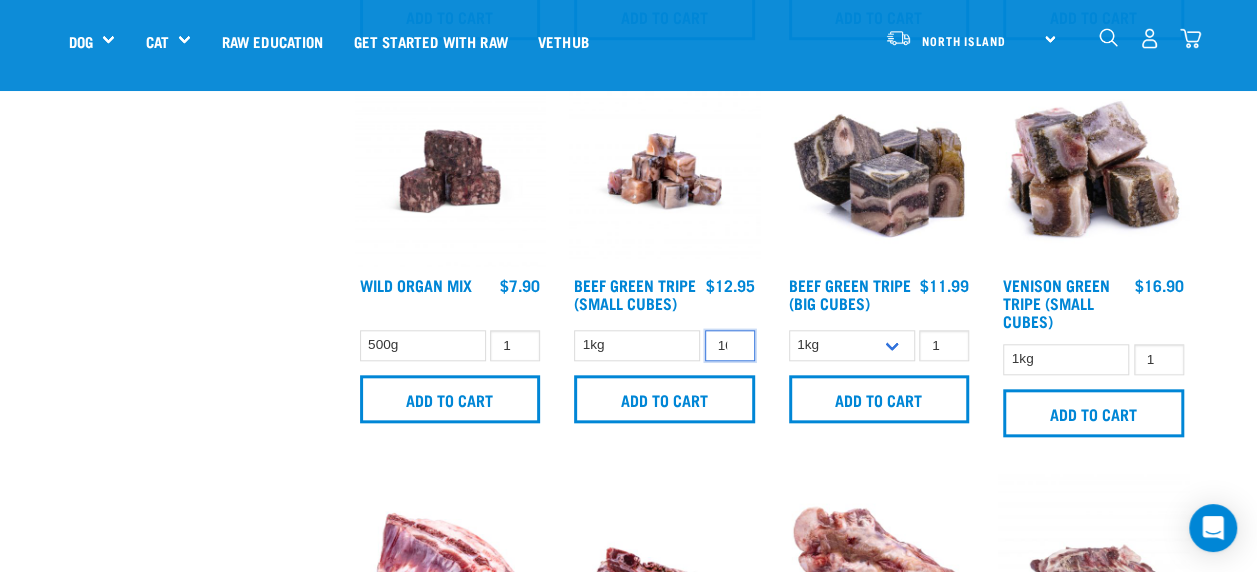 click on "10" at bounding box center [730, 345] 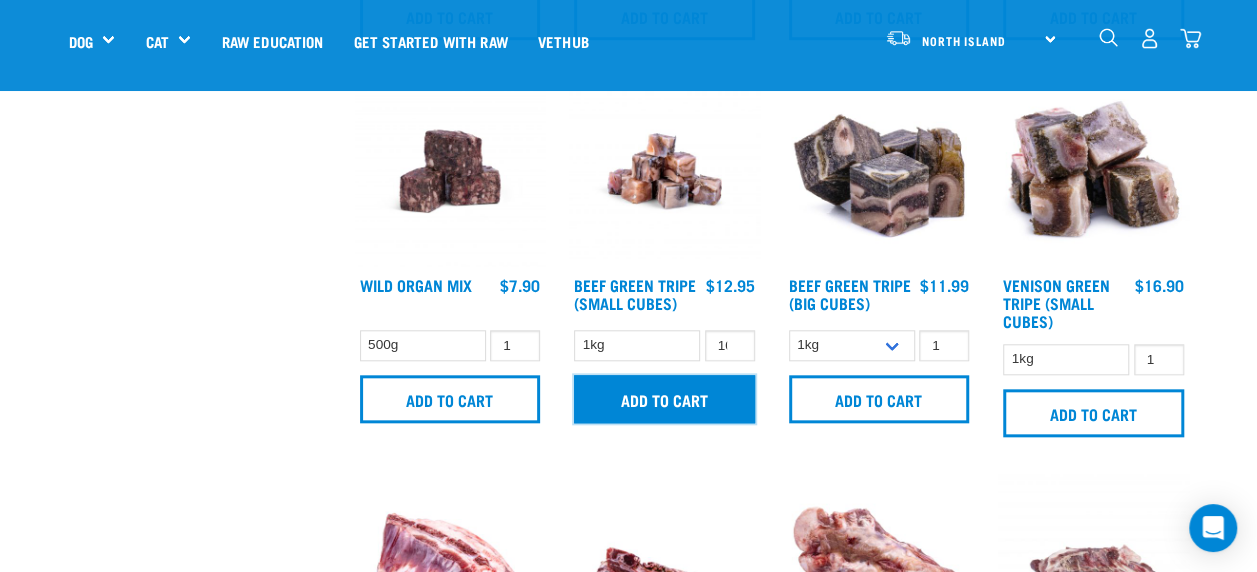 click on "Add to cart" at bounding box center [664, 399] 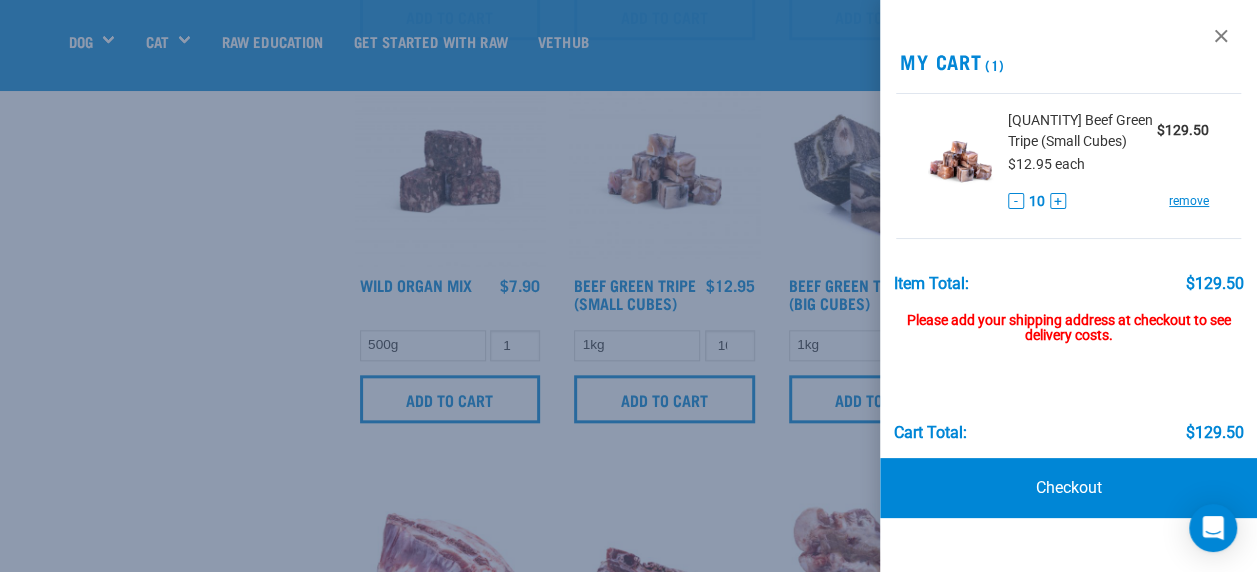 click on "-
10
+
remove" at bounding box center (1108, 201) 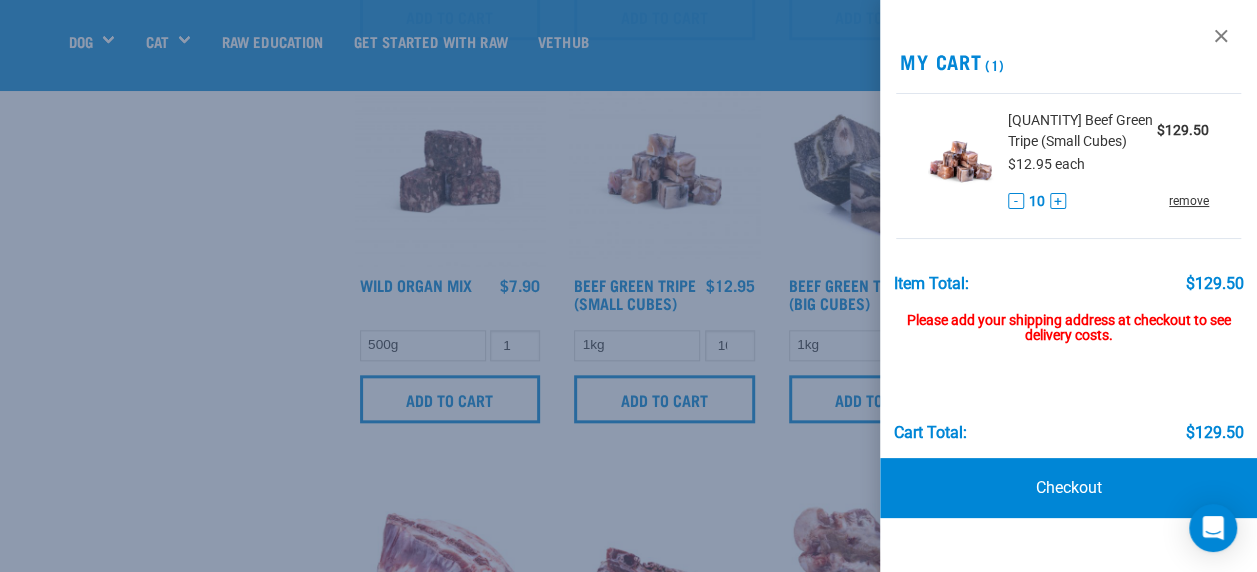 click on "remove" at bounding box center [1189, 201] 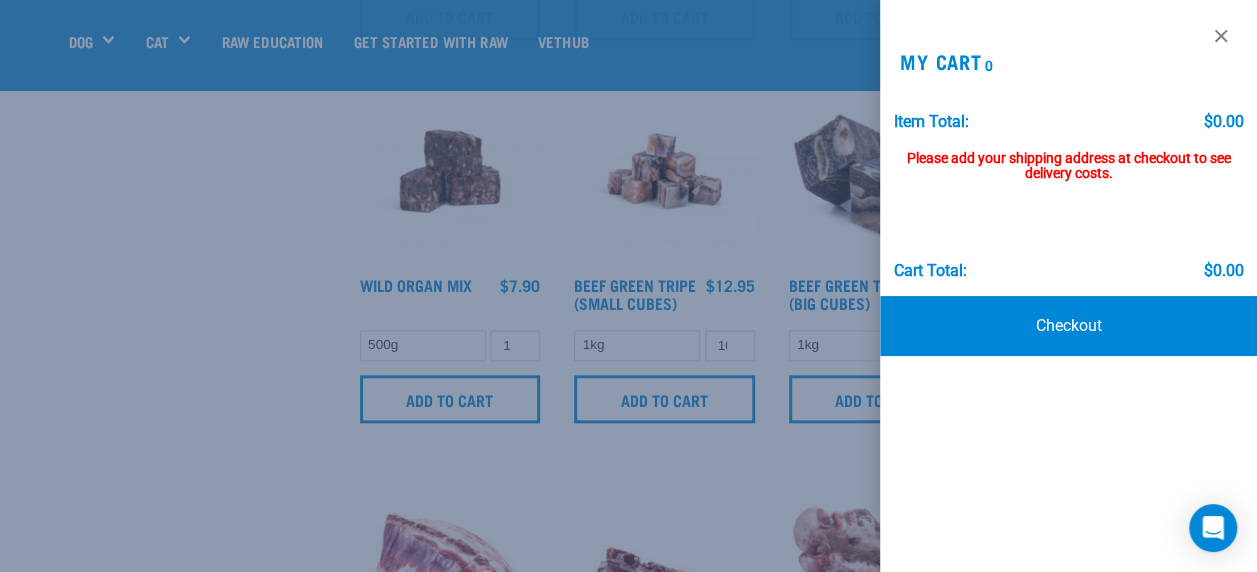click at bounding box center (628, 286) 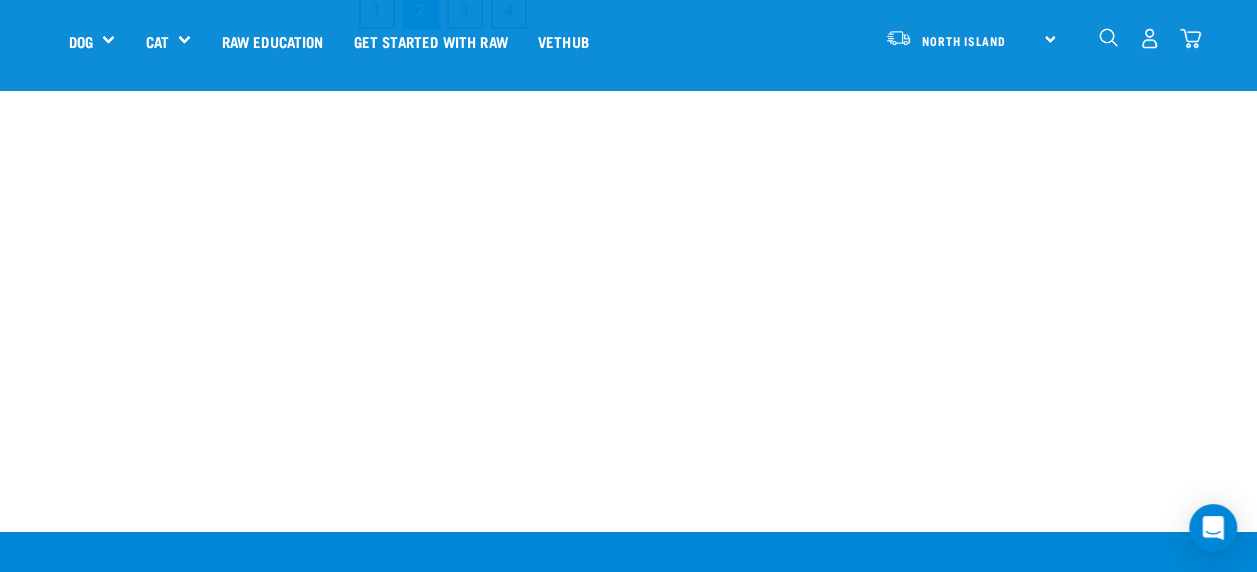 scroll, scrollTop: 3308, scrollLeft: 0, axis: vertical 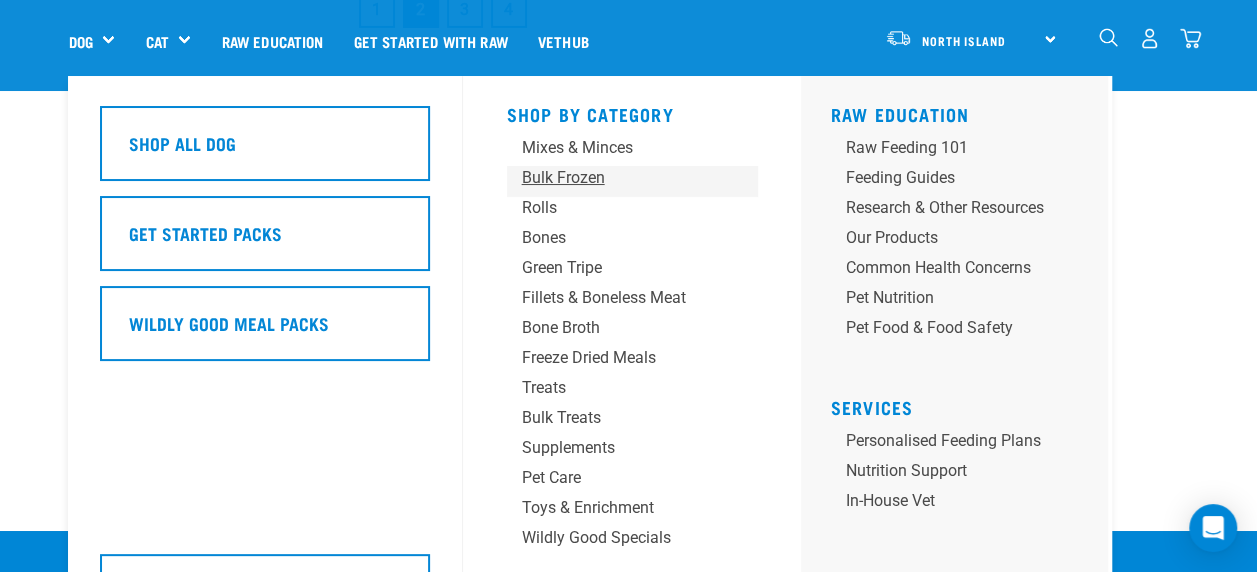 click on "Bulk Frozen" at bounding box center (615, 178) 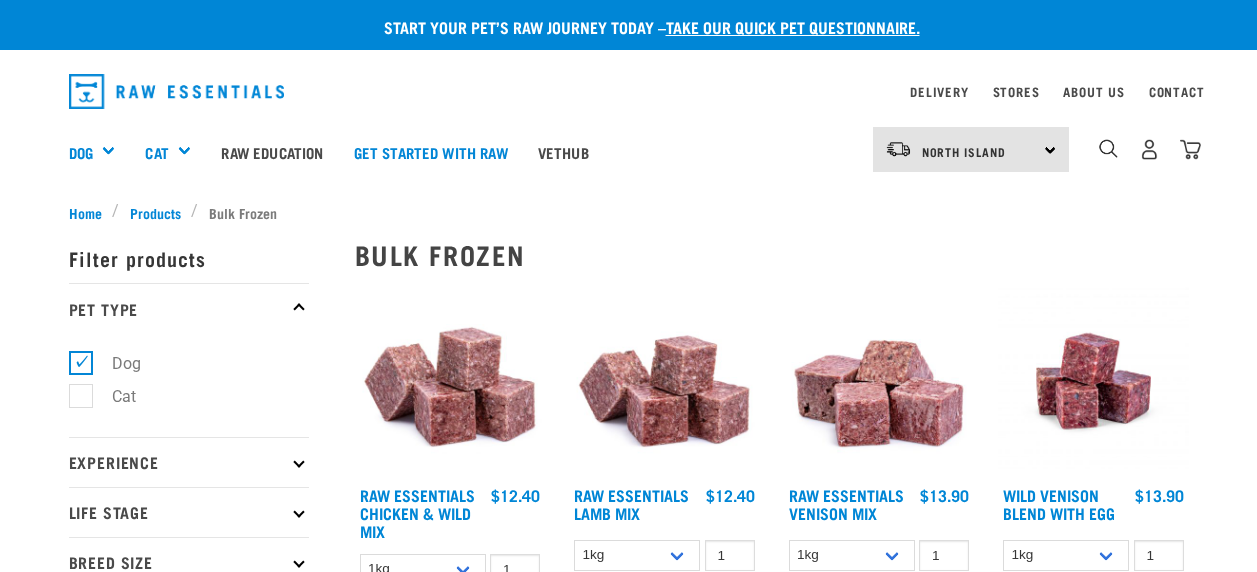 scroll, scrollTop: 0, scrollLeft: 0, axis: both 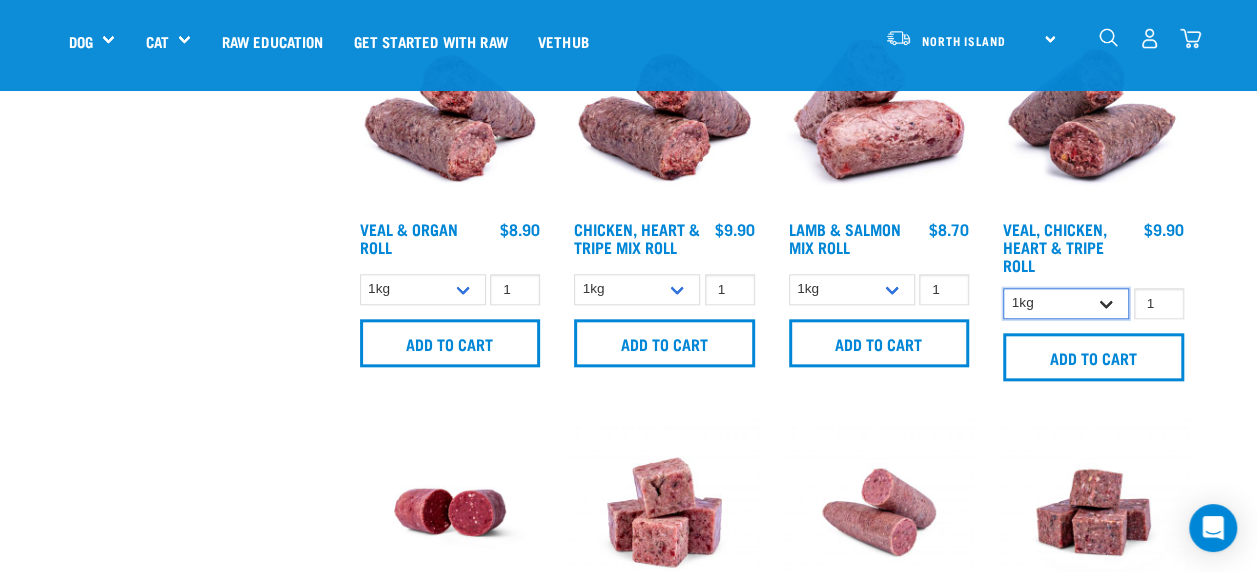 click on "1kg
Bulk (10kg)" at bounding box center (1066, 303) 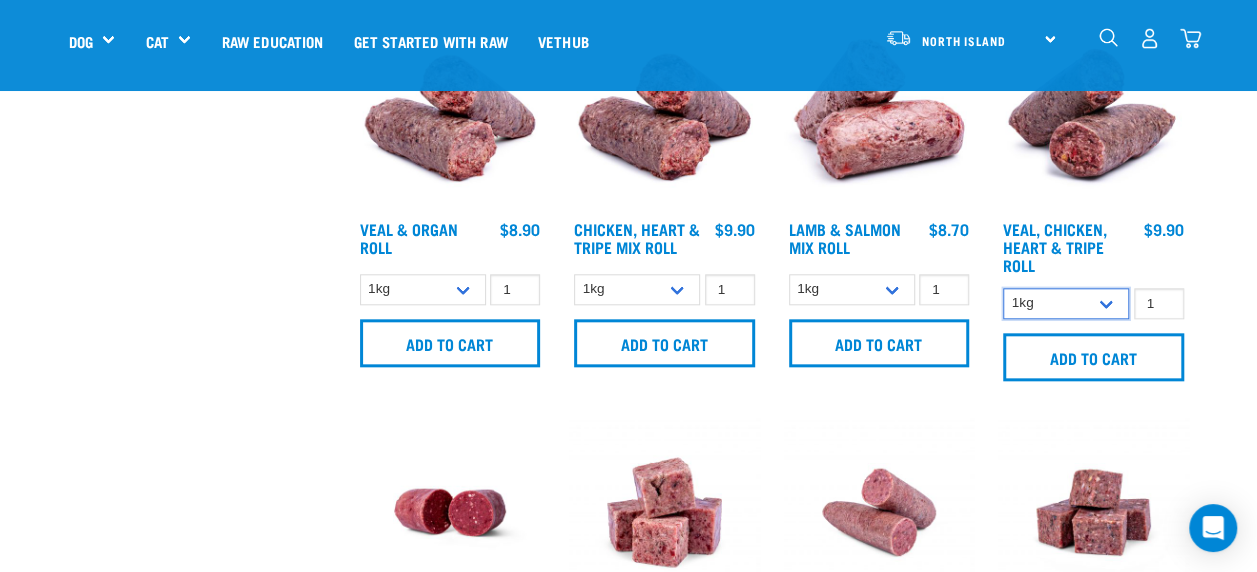 select on "176976" 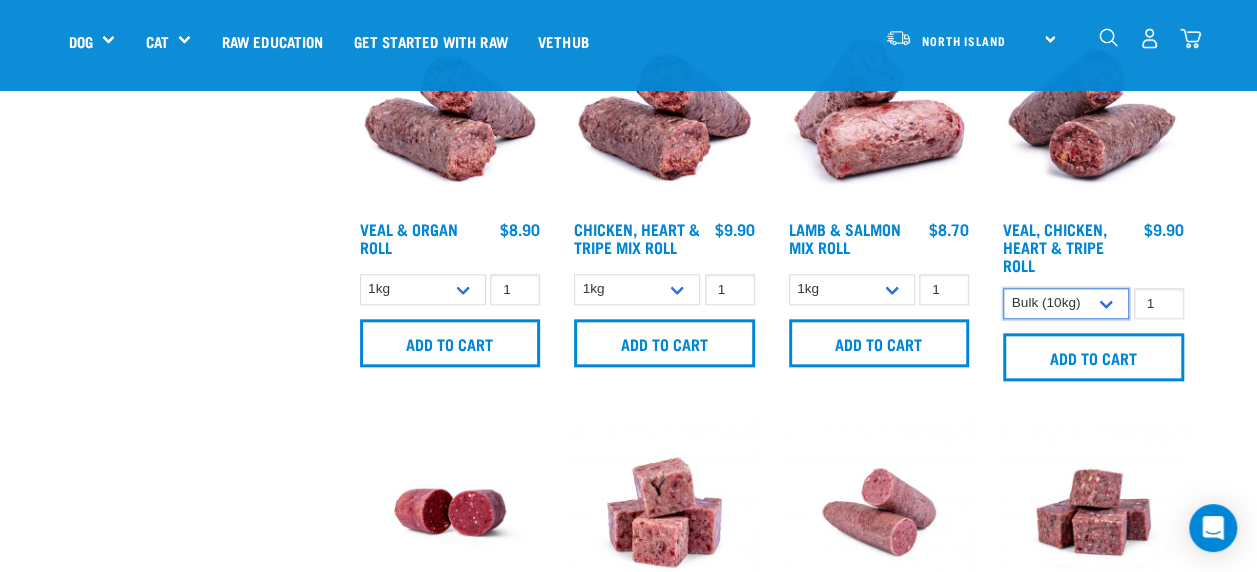 click on "1kg
Bulk (10kg)" at bounding box center (1066, 303) 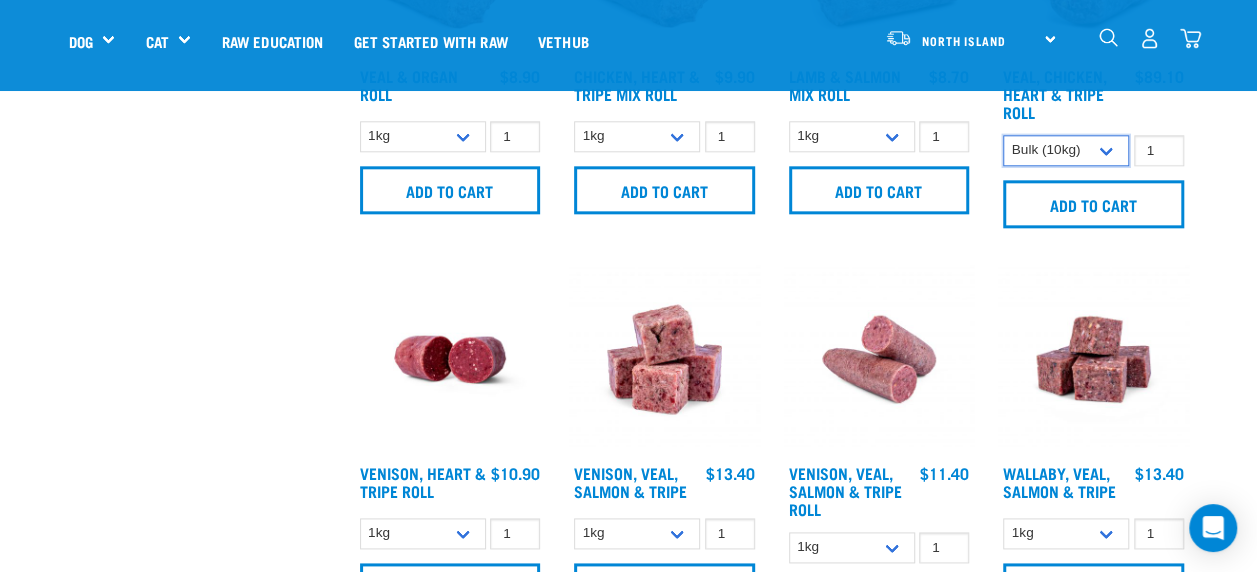 scroll, scrollTop: 1061, scrollLeft: 0, axis: vertical 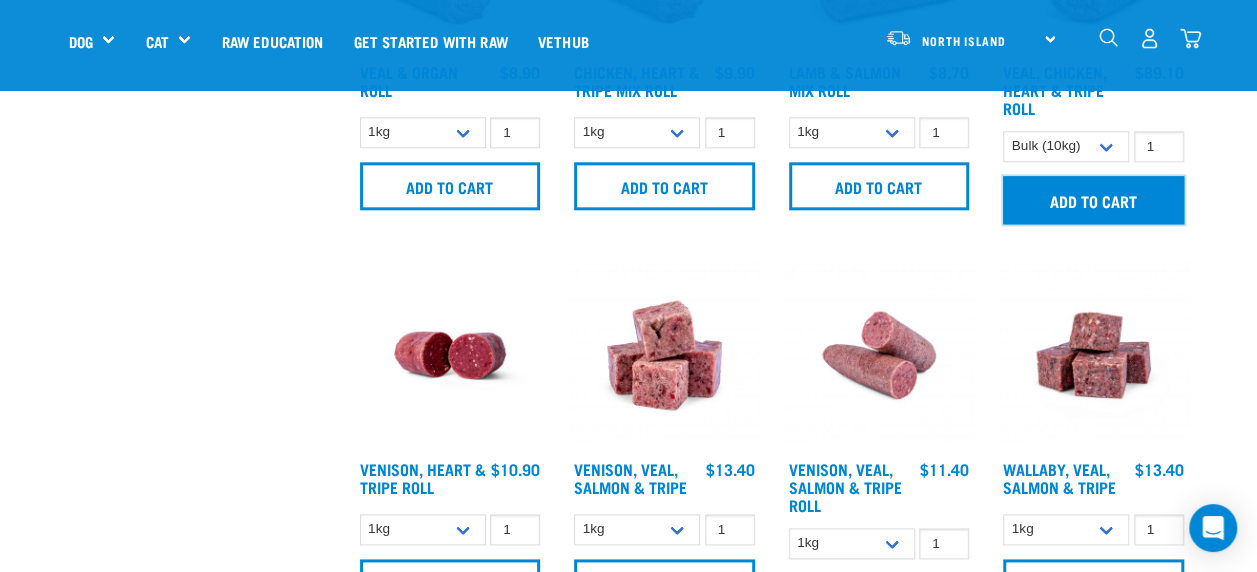 click on "Add to cart" at bounding box center (1093, 200) 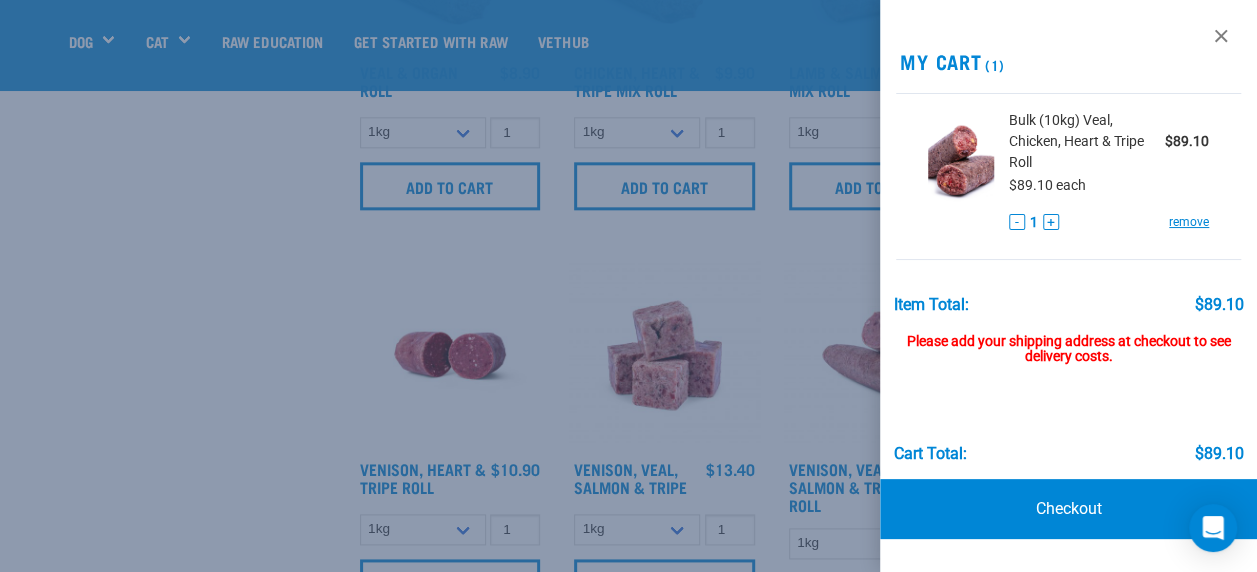 click at bounding box center [628, 286] 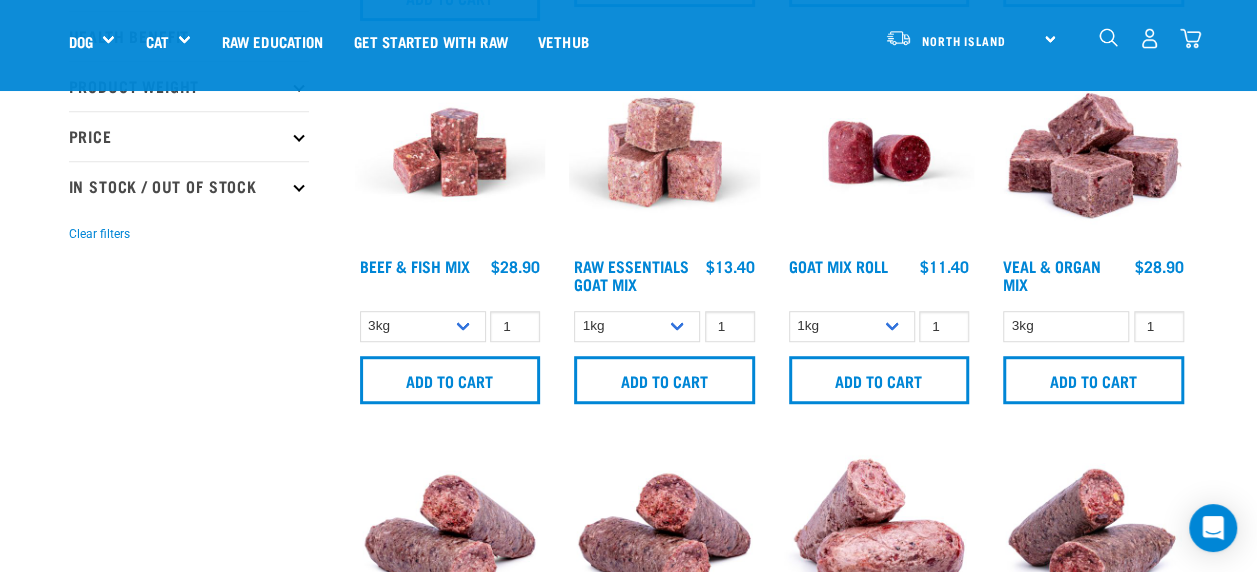 scroll, scrollTop: 483, scrollLeft: 0, axis: vertical 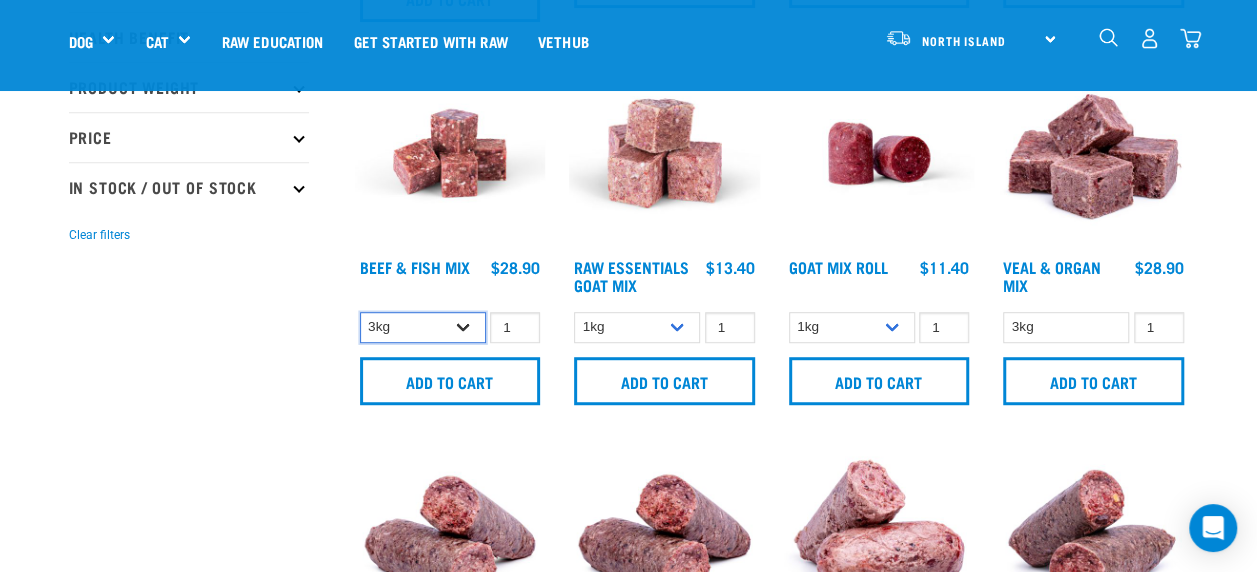 click on "3kg
Bulk (10kg)" at bounding box center (423, 327) 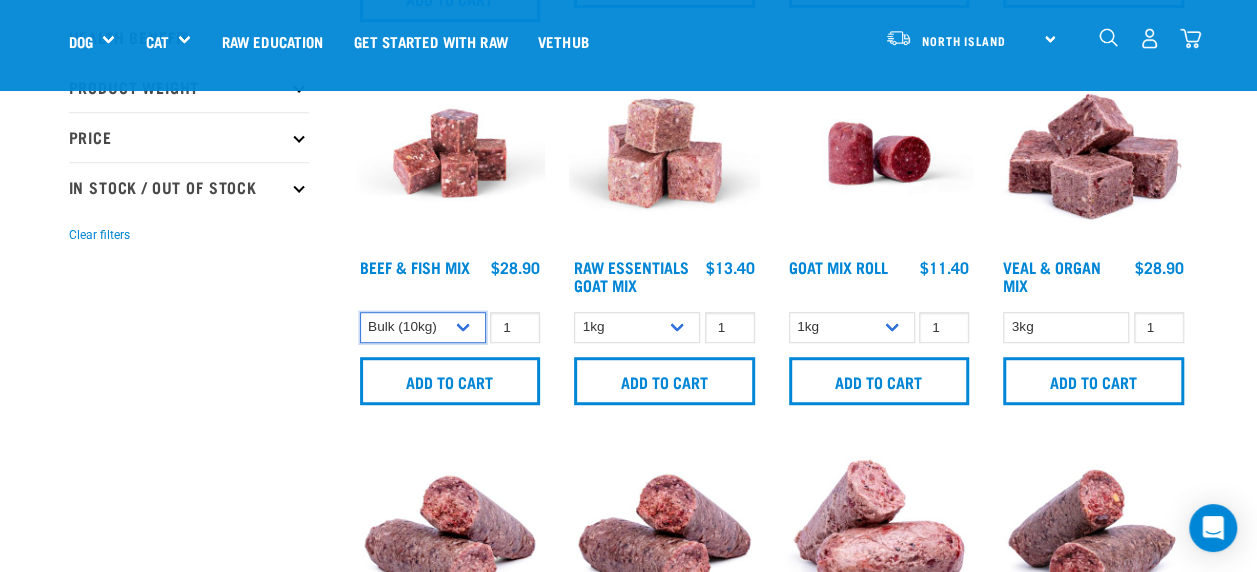 click on "3kg
Bulk (10kg)" at bounding box center (423, 327) 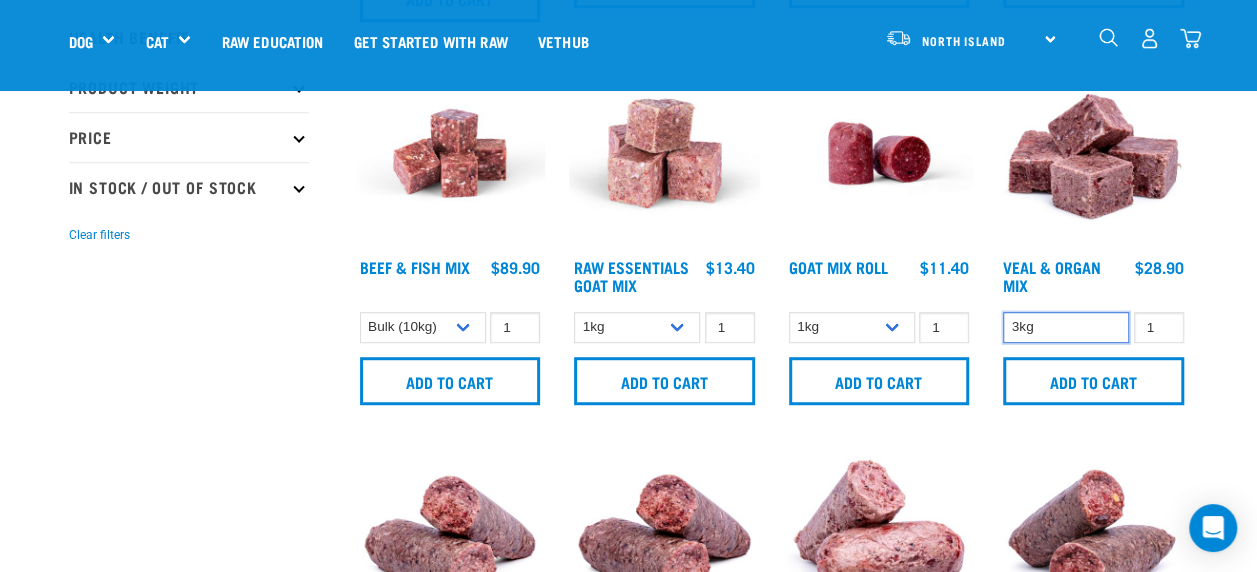 click on "3kg" at bounding box center (1066, 327) 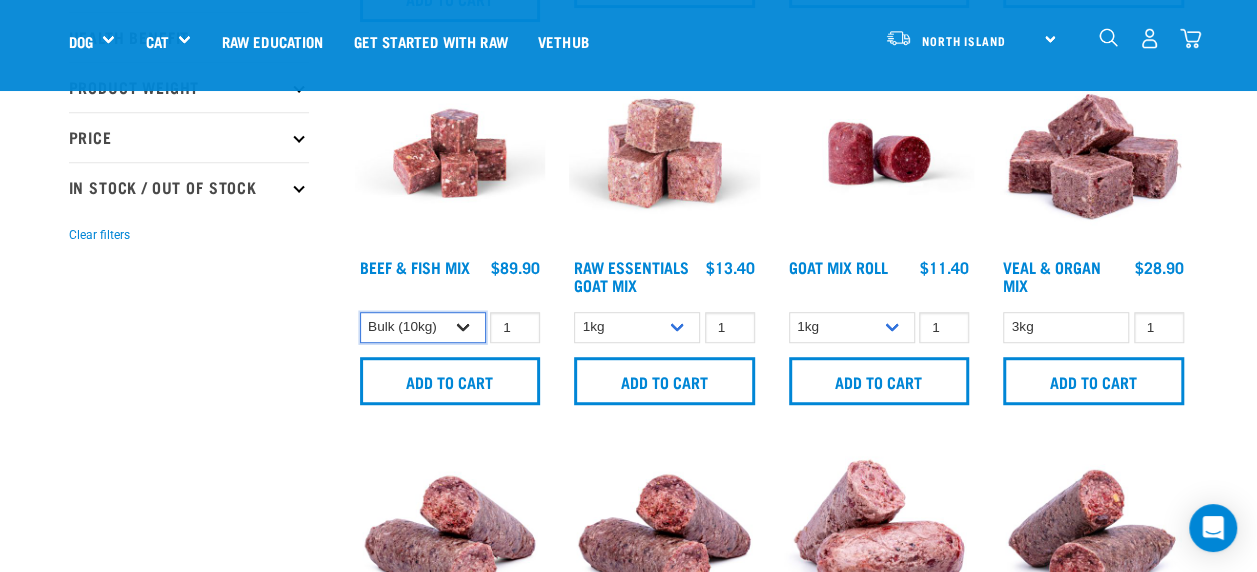 click on "3kg
Bulk (10kg)" at bounding box center (423, 327) 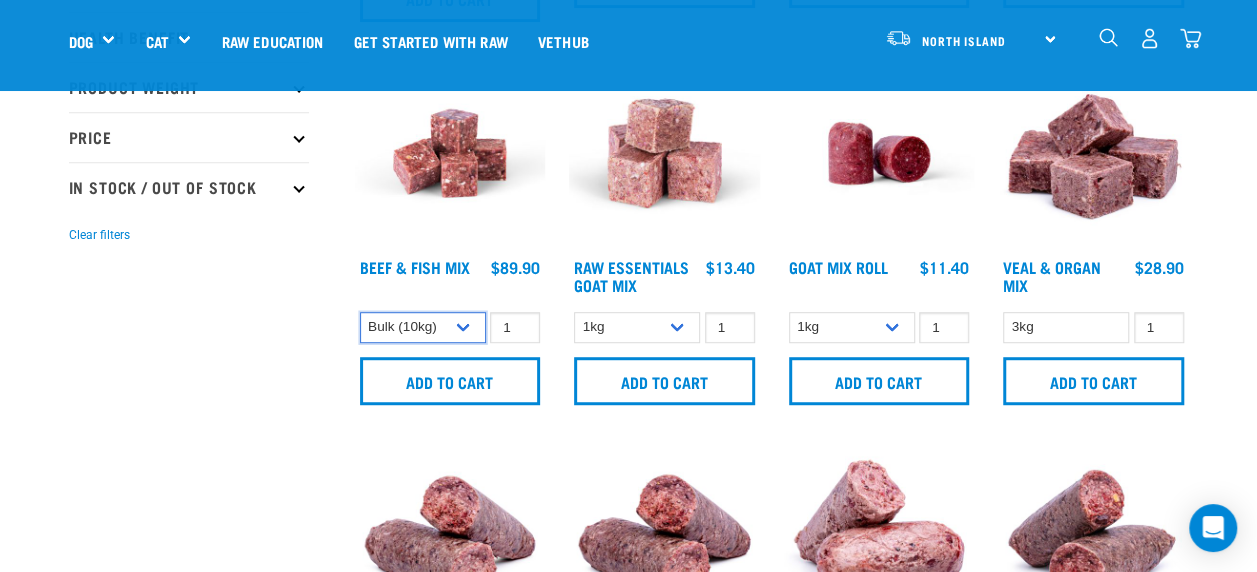 select on "340140" 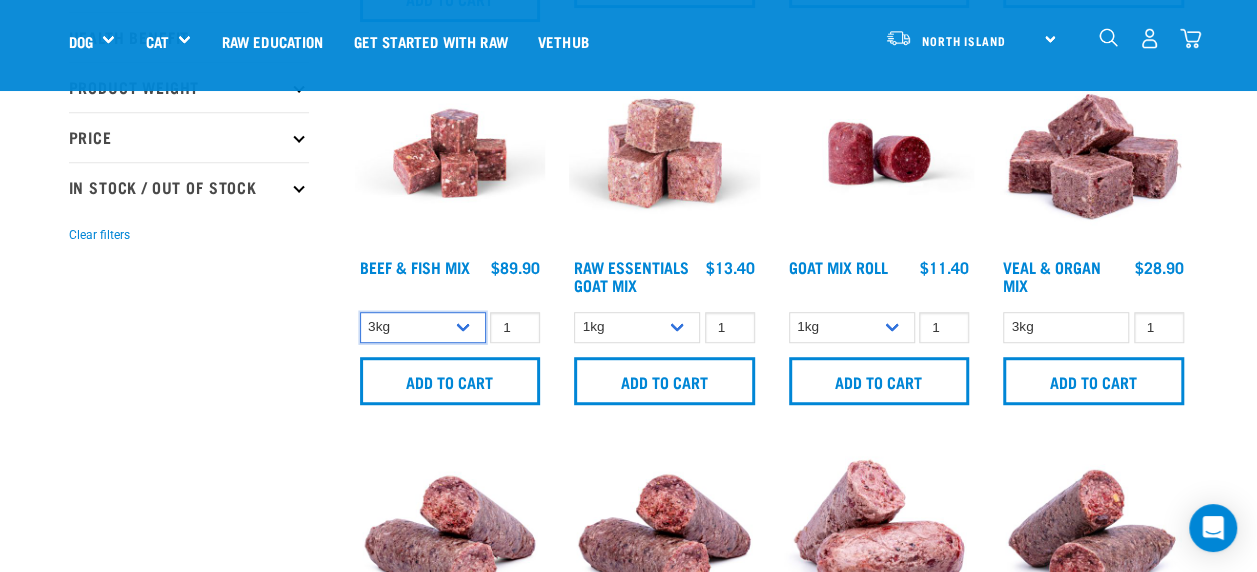 click on "3kg
Bulk (10kg)" at bounding box center [423, 327] 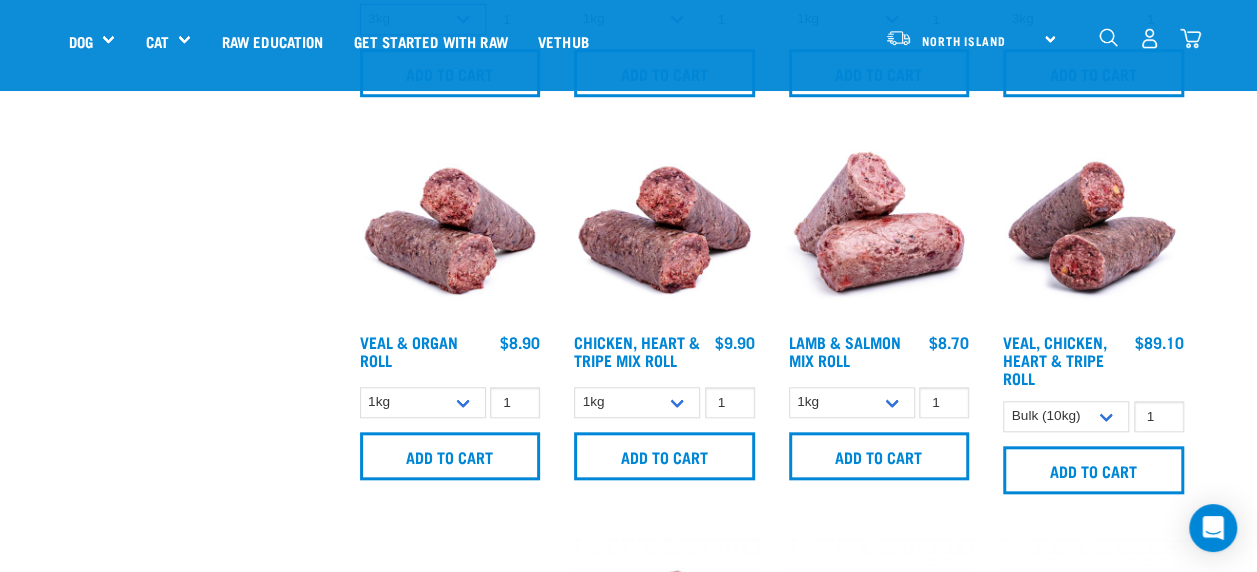 scroll, scrollTop: 792, scrollLeft: 0, axis: vertical 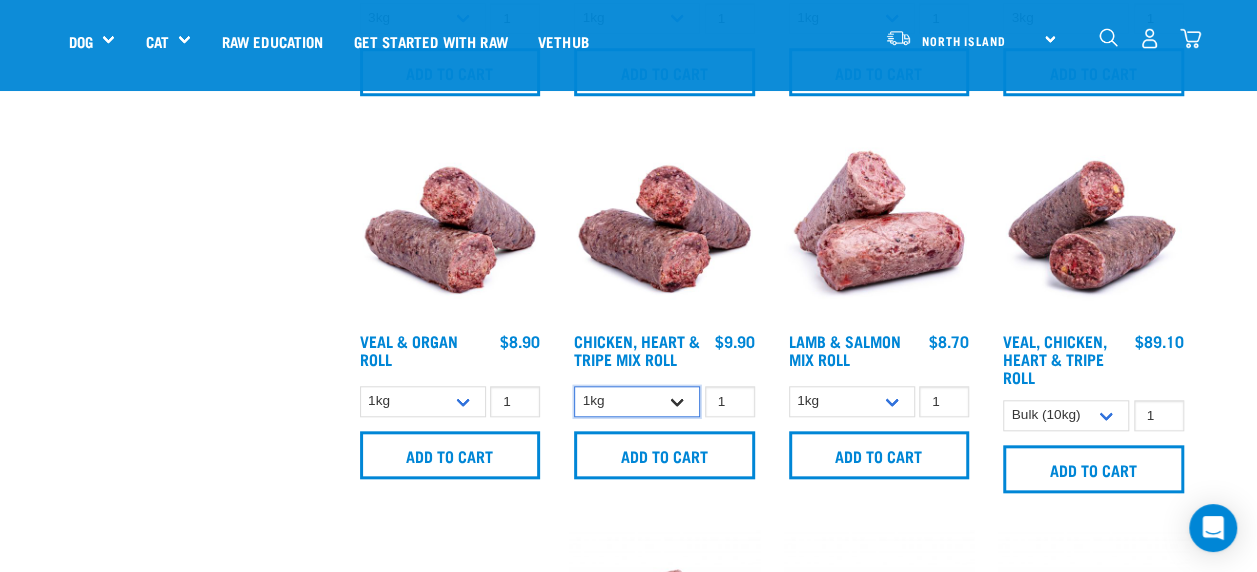 click on "1kg
Bulk (10kg)" at bounding box center (637, 401) 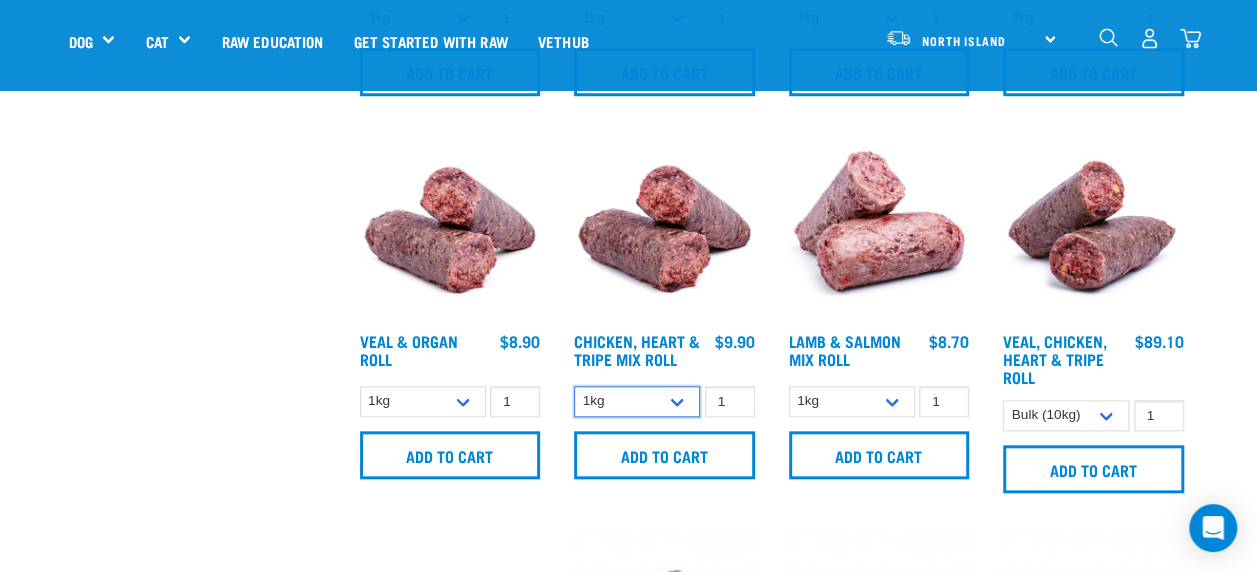 select on "912" 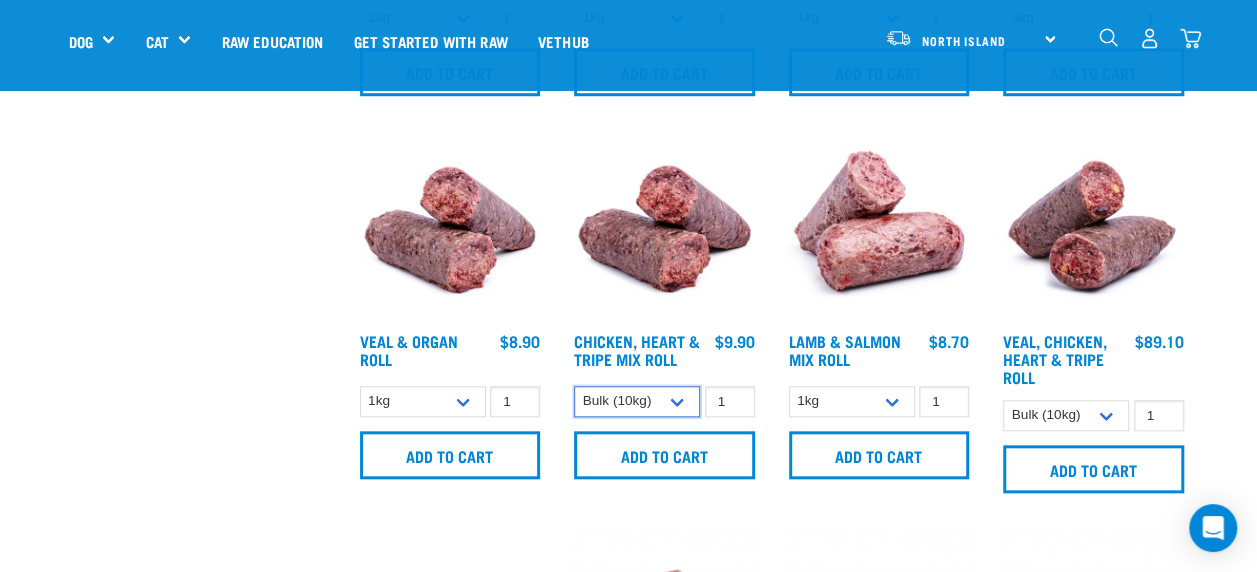 click on "1kg
Bulk (10kg)" at bounding box center [637, 401] 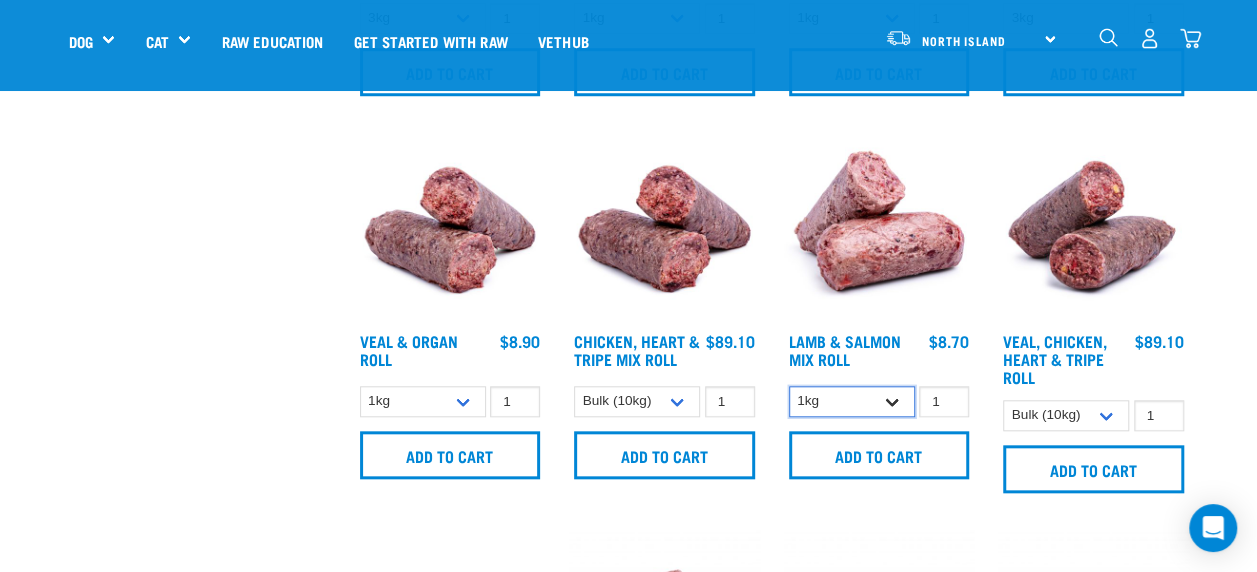 click on "1kg
Bulk (10kg)" at bounding box center (852, 401) 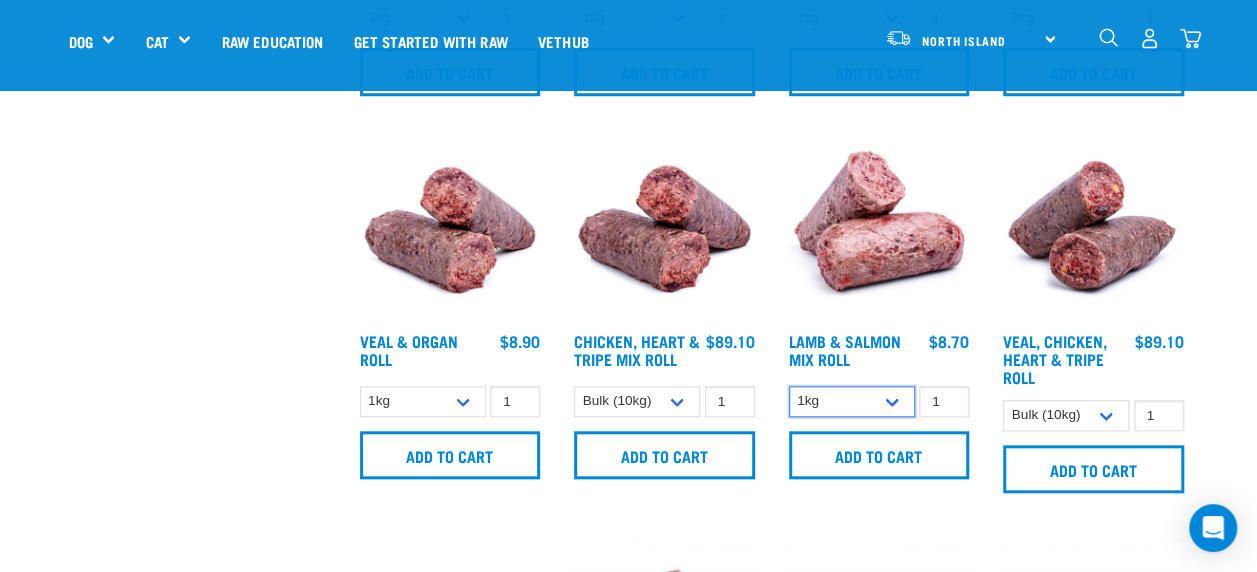 select on "913" 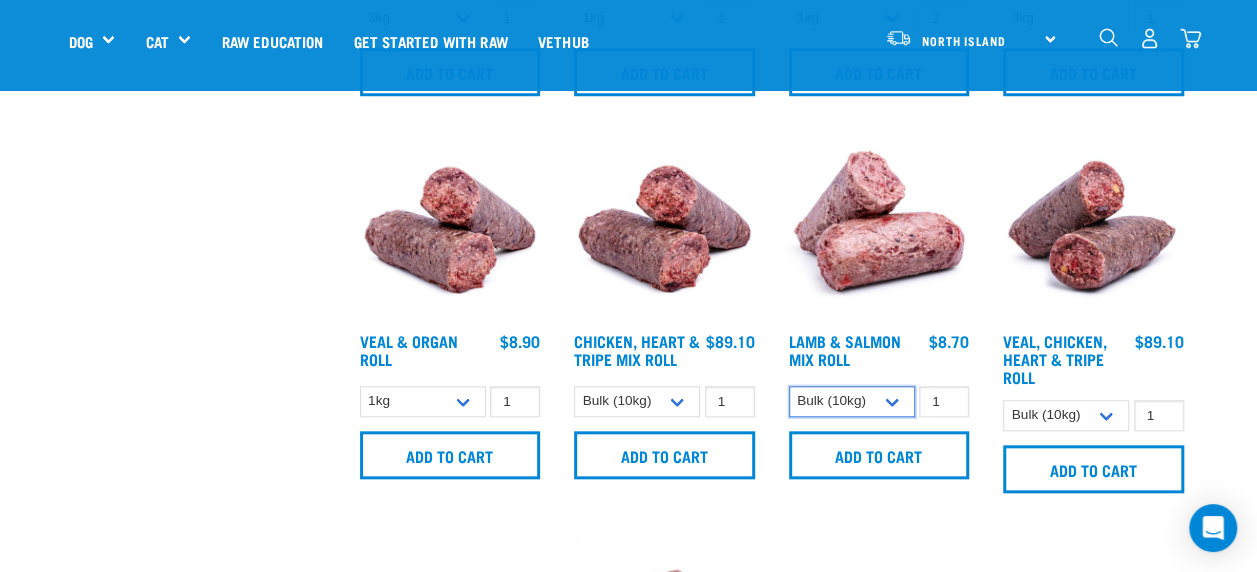 click on "1kg
Bulk (10kg)" at bounding box center (852, 401) 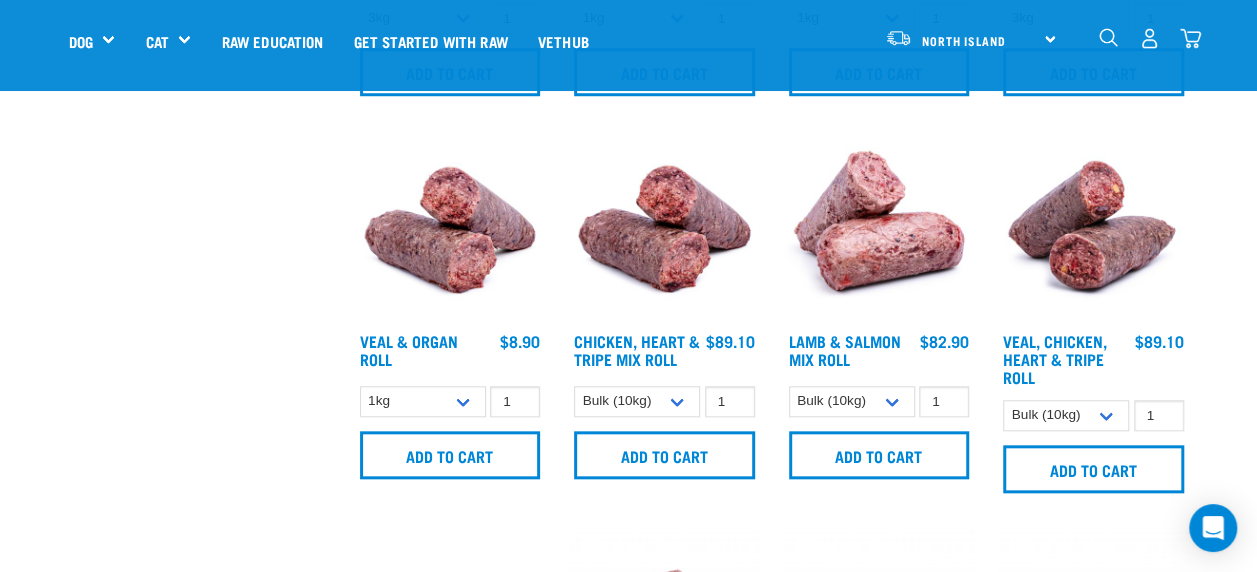 click on "×
Filter products
Pet Type
Dog
Cat
Experience
New Raw Feeder
Experienced Raw Feeder
Life Stage
Cat" at bounding box center [200, 880] 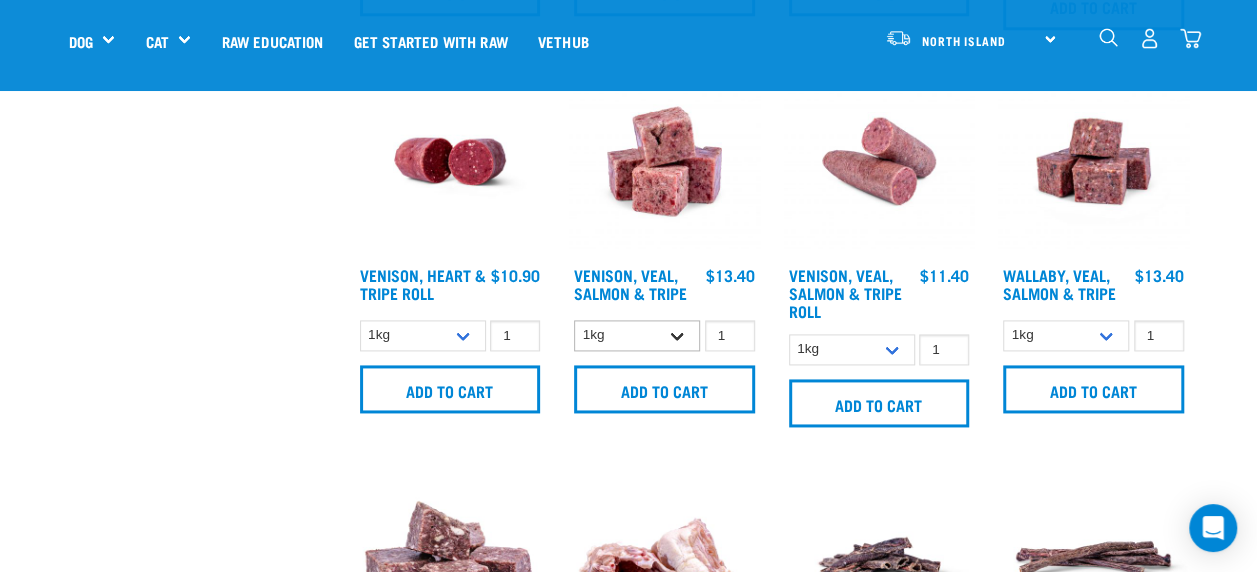 scroll, scrollTop: 1256, scrollLeft: 0, axis: vertical 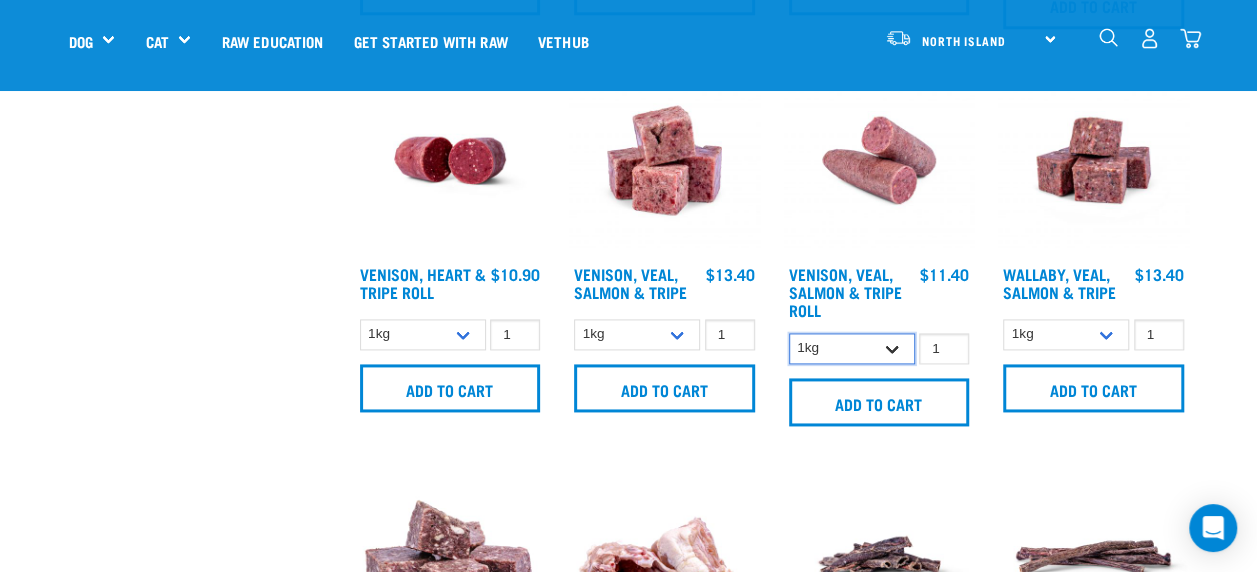 click on "1kg
Bulk (10kg)" at bounding box center (852, 348) 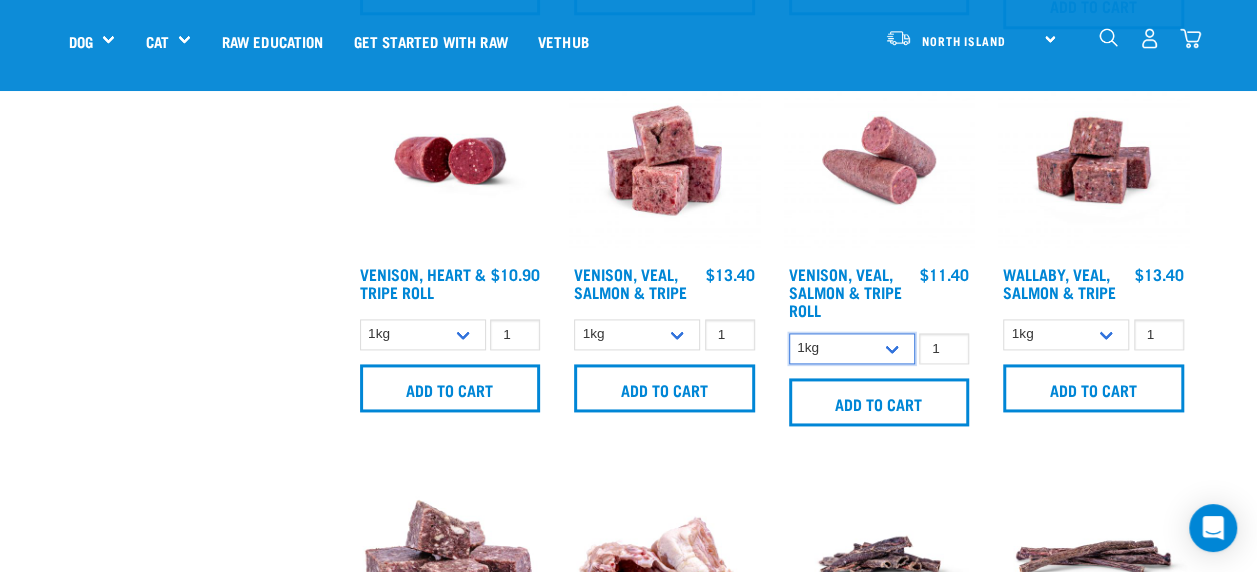 select on "336057" 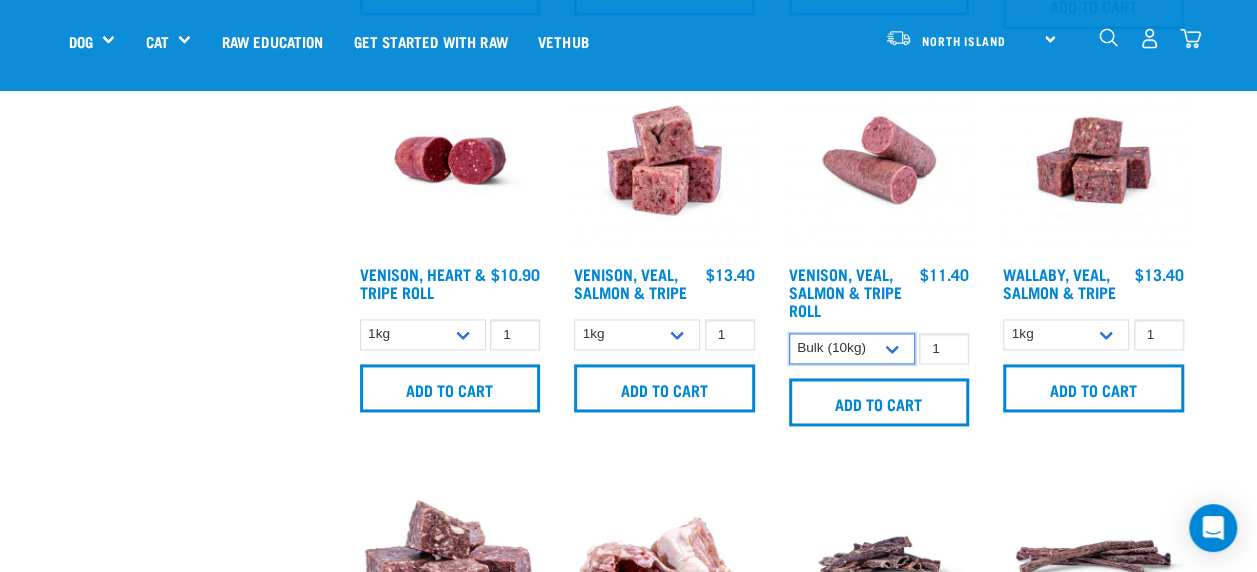 click on "1kg
Bulk (10kg)" at bounding box center (852, 348) 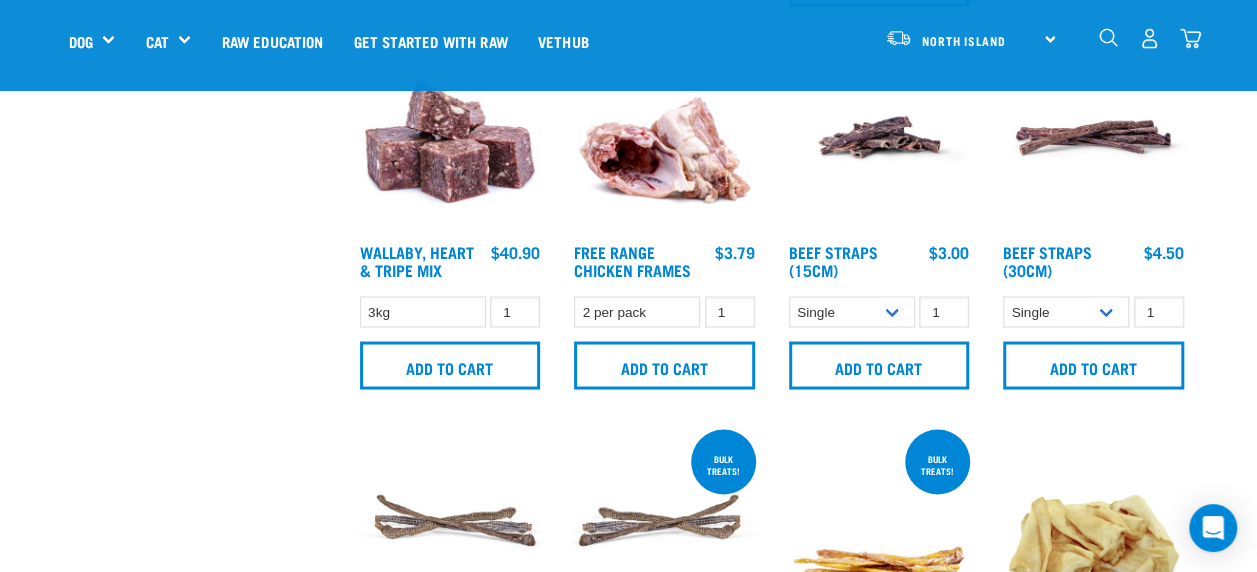 scroll, scrollTop: 1671, scrollLeft: 0, axis: vertical 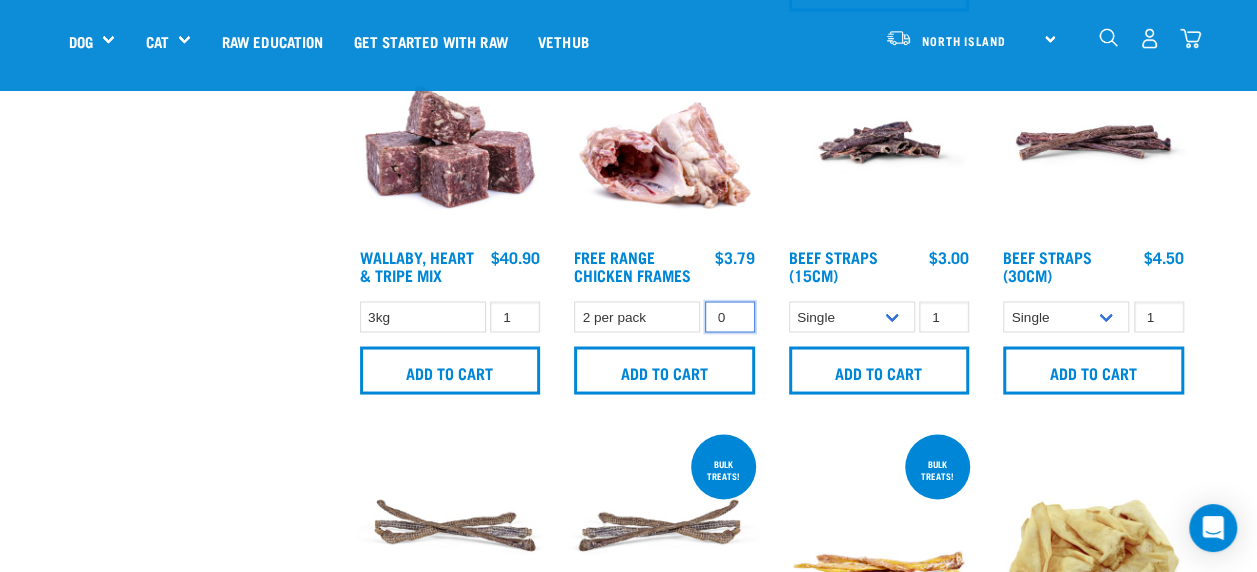 click on "0" at bounding box center (730, 316) 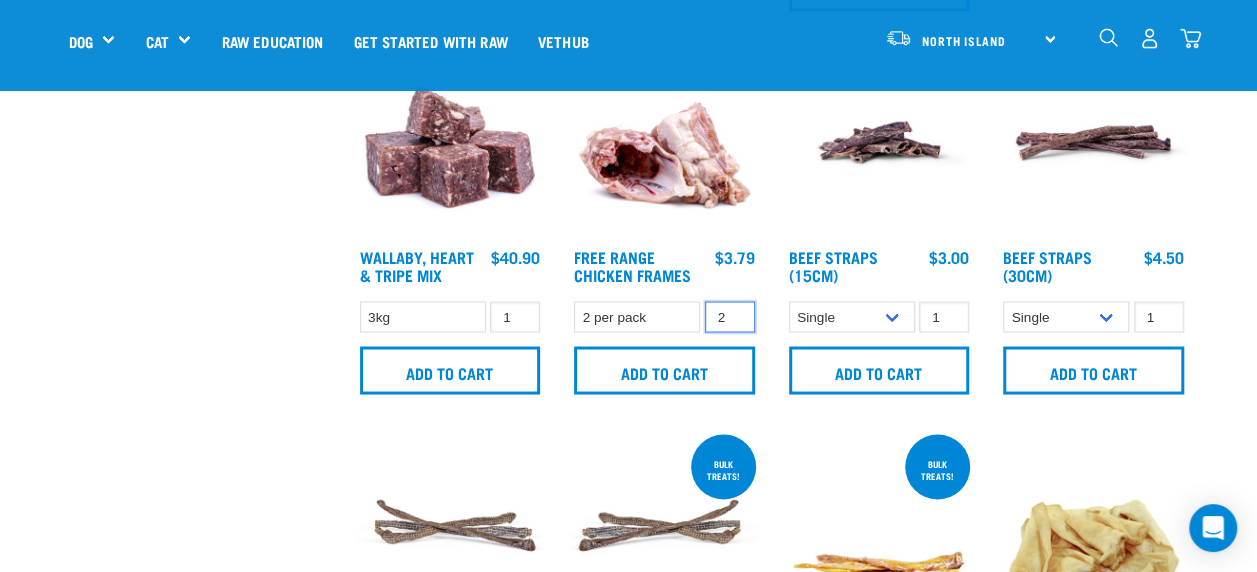click on "2" at bounding box center (730, 316) 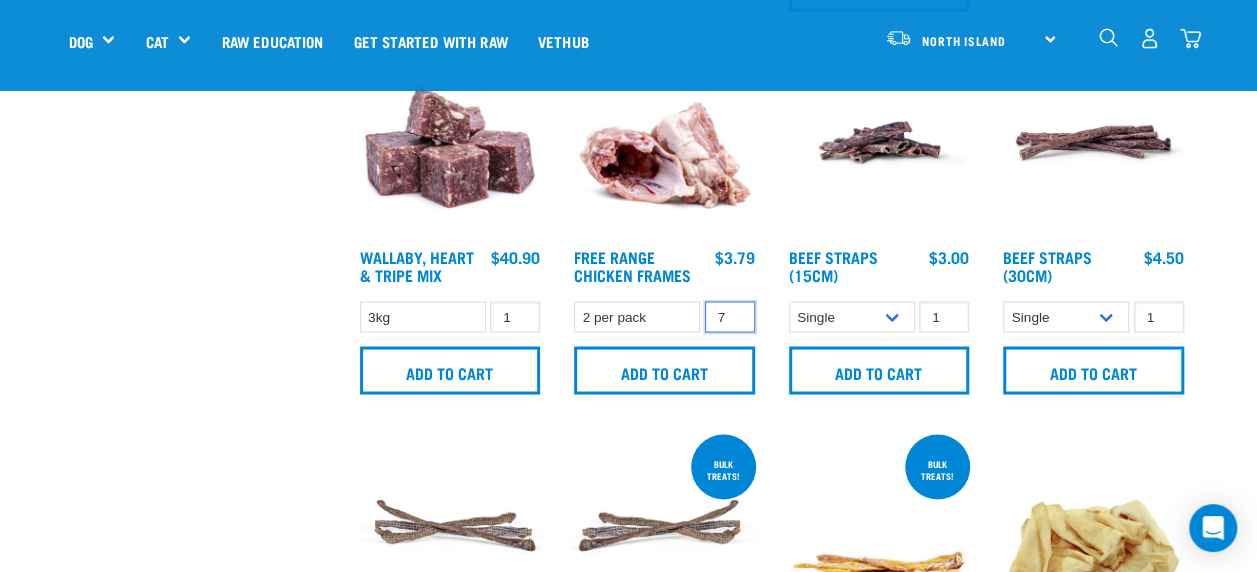 drag, startPoint x: 732, startPoint y: 307, endPoint x: 683, endPoint y: 338, distance: 57.982758 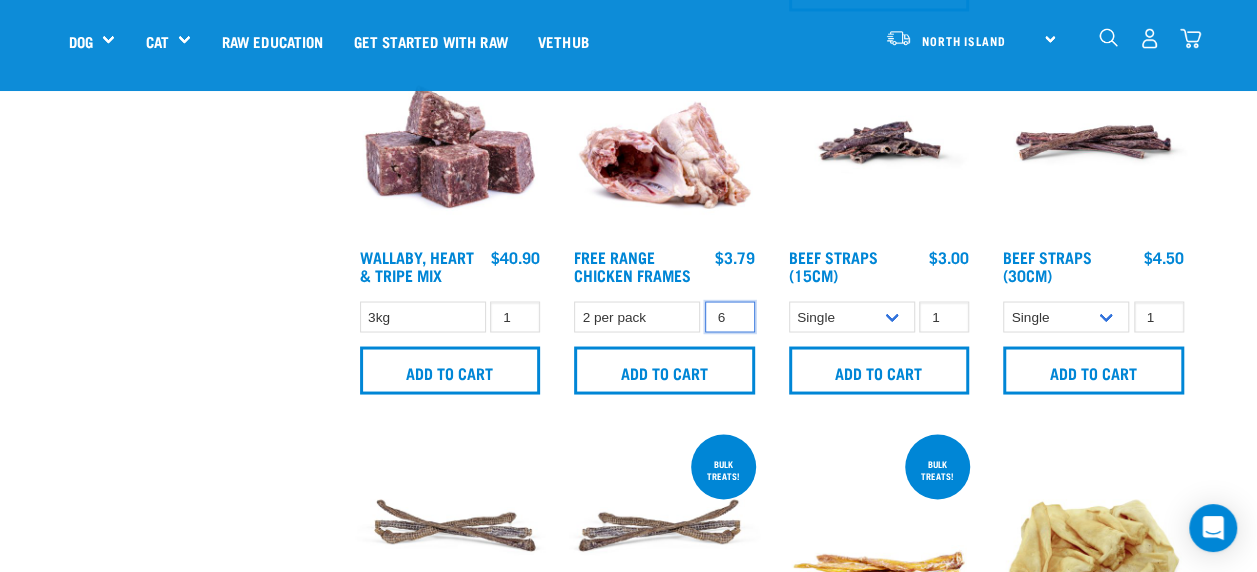 click on "6" at bounding box center (730, 316) 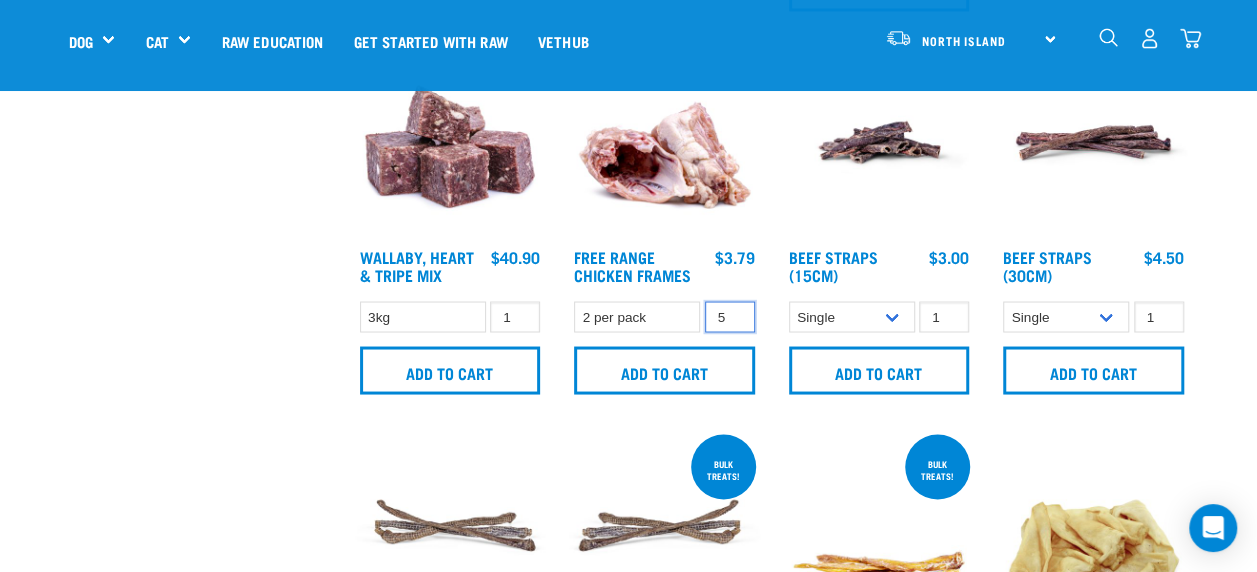 click on "5" at bounding box center (730, 316) 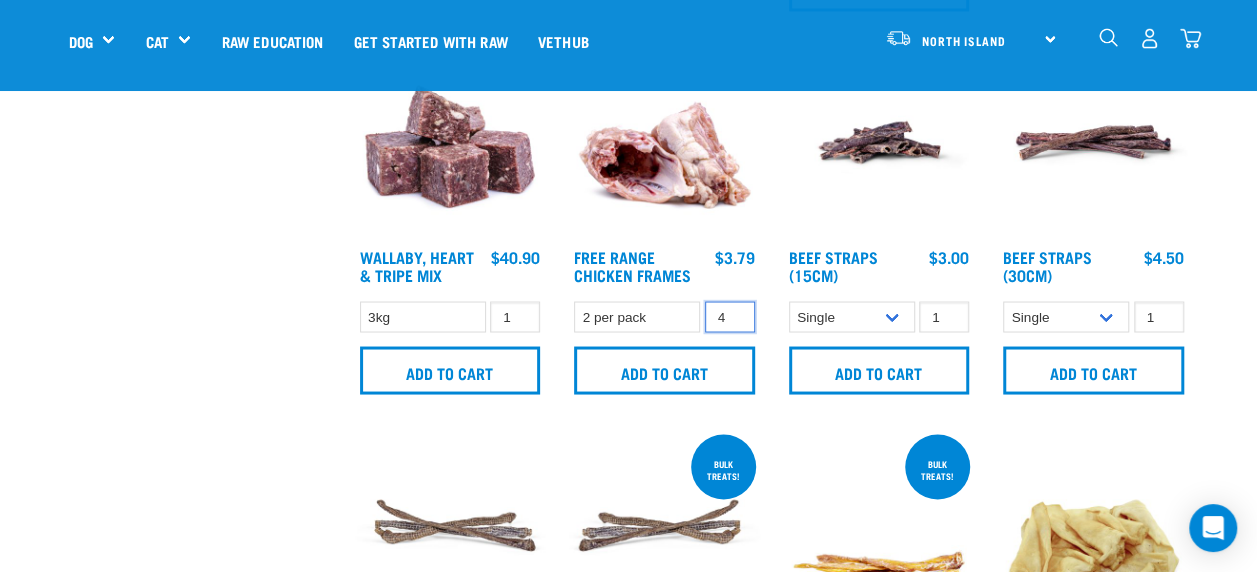 click on "4" at bounding box center [730, 316] 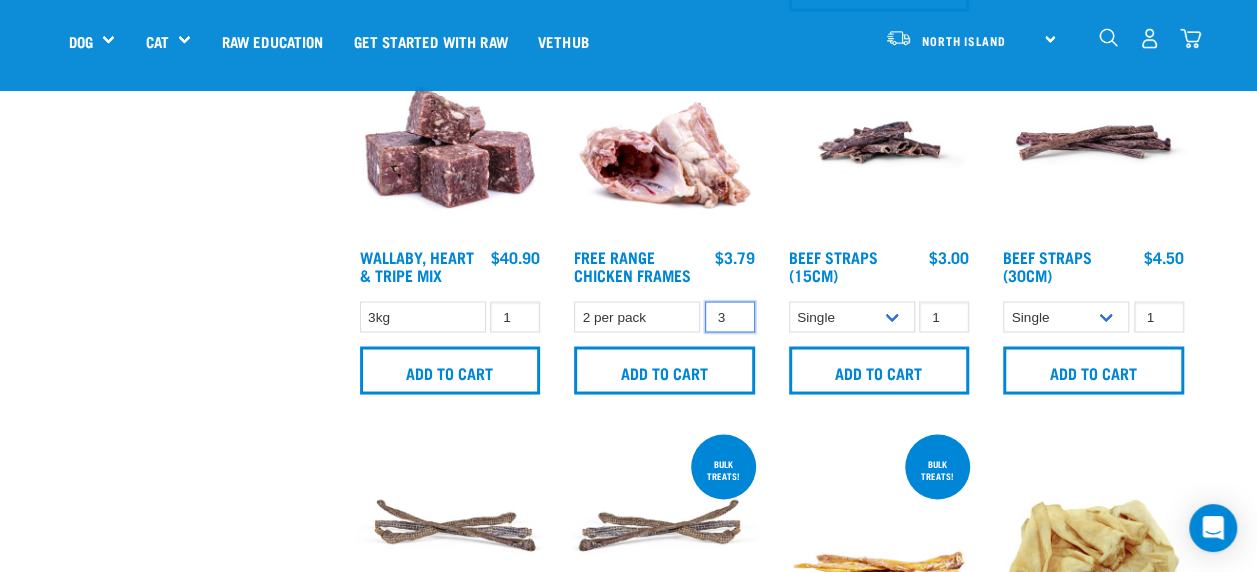 click on "3" at bounding box center [730, 316] 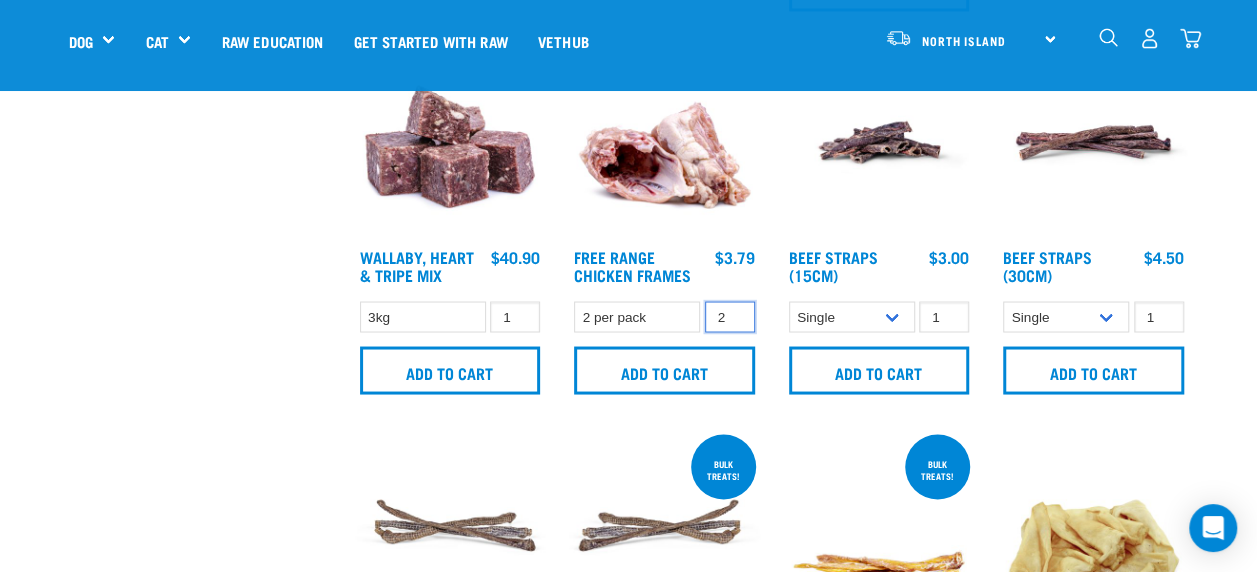 click on "2" at bounding box center [730, 316] 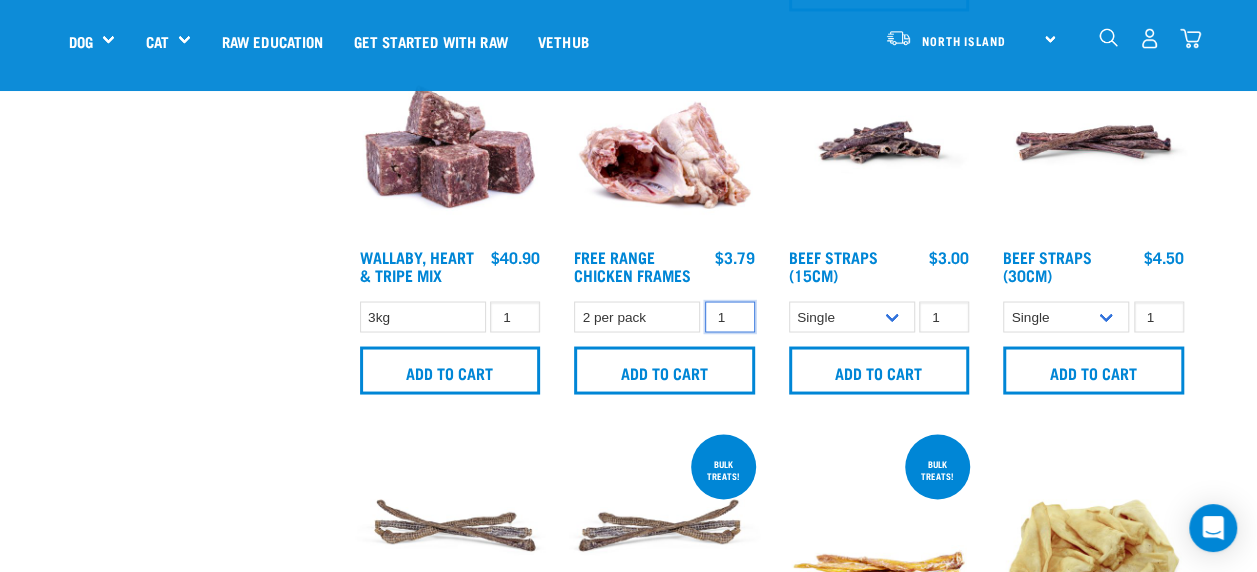 click on "1" at bounding box center [730, 316] 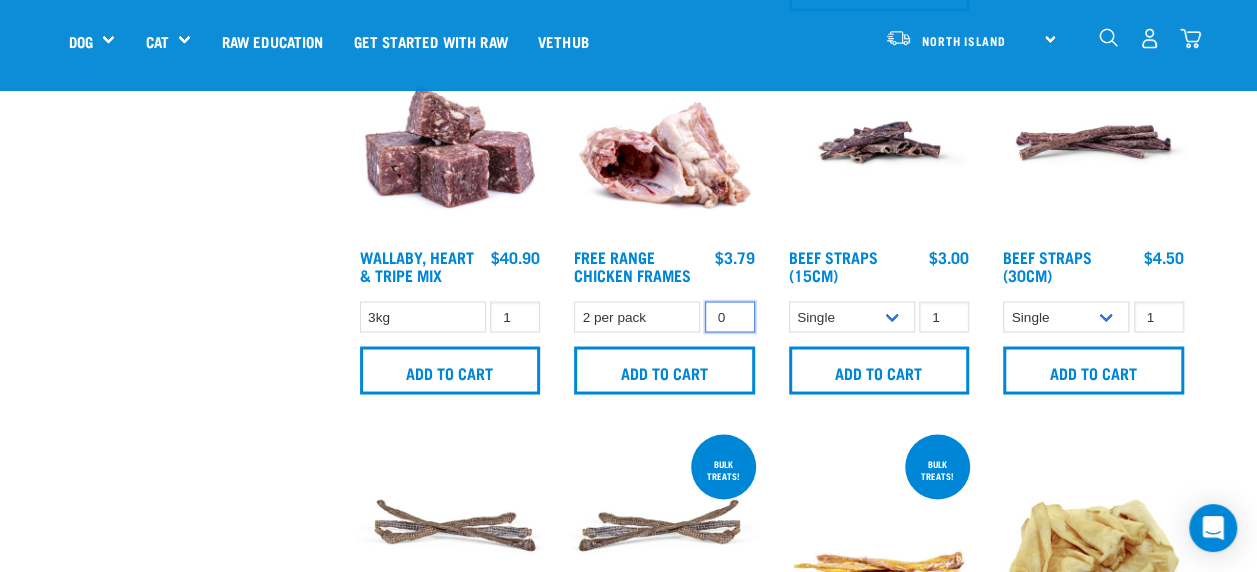 click on "0" at bounding box center [730, 316] 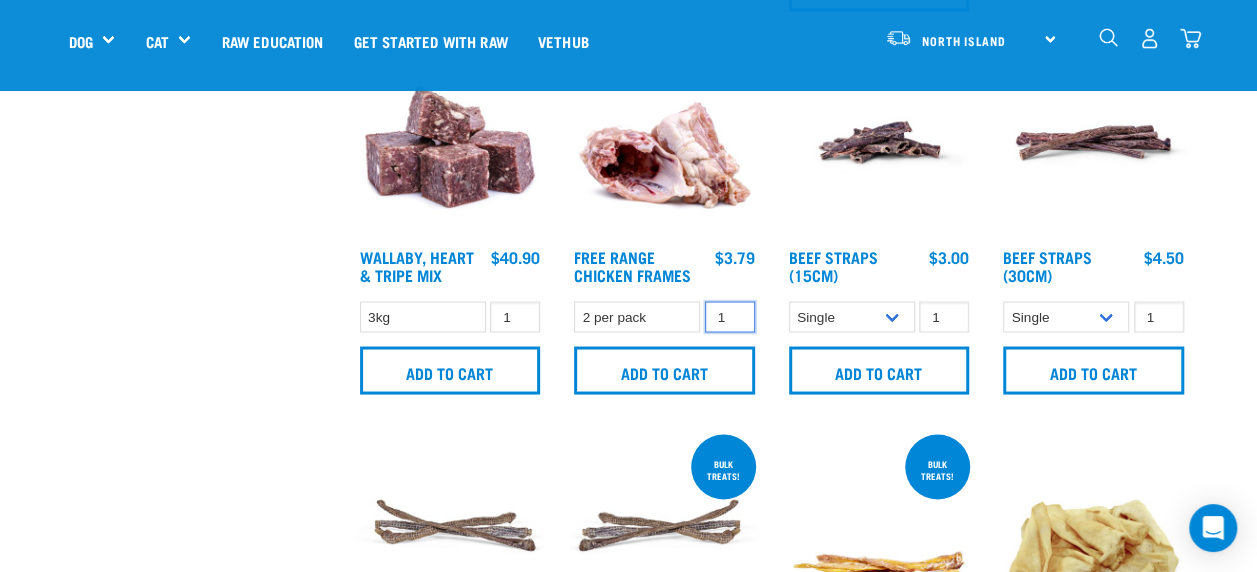type on "1" 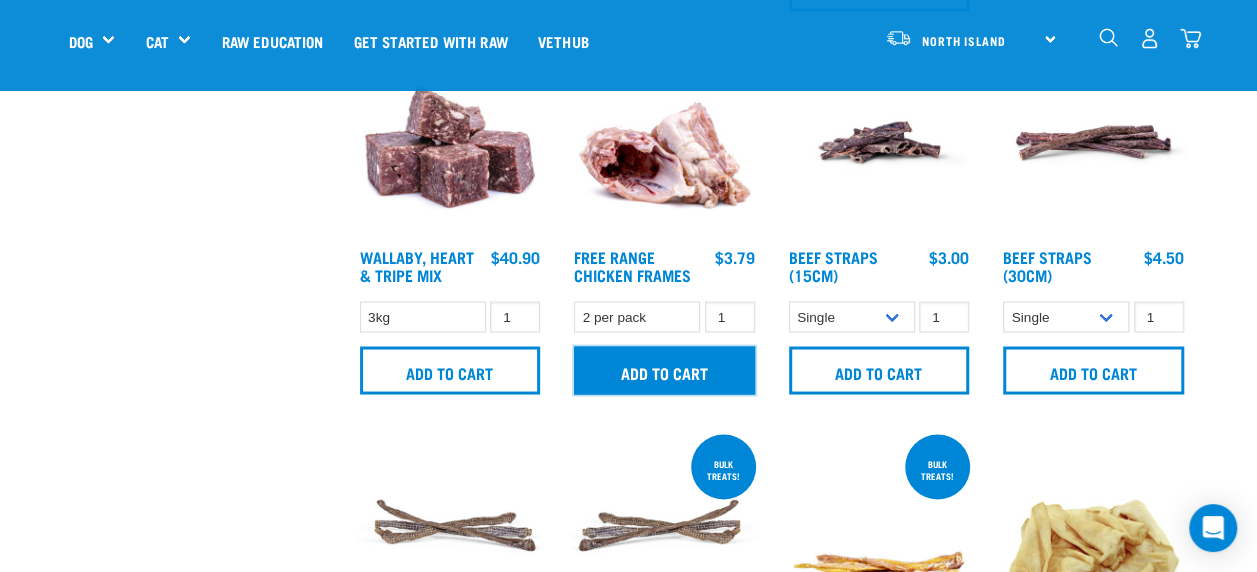 click on "Add to cart" at bounding box center [664, 370] 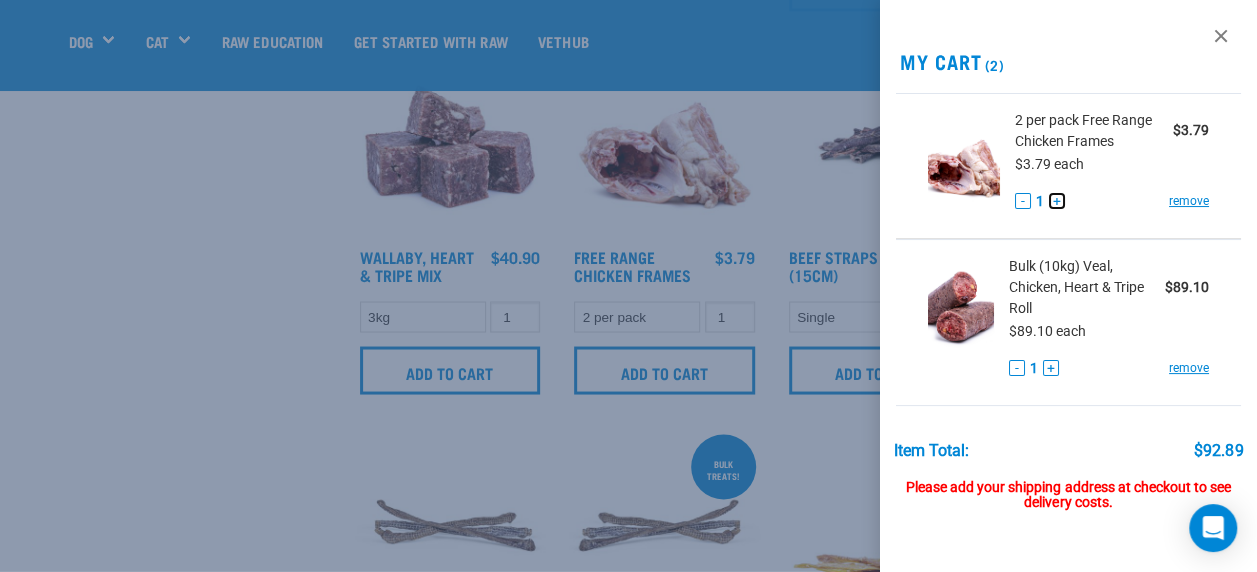 click on "+" at bounding box center [1057, 201] 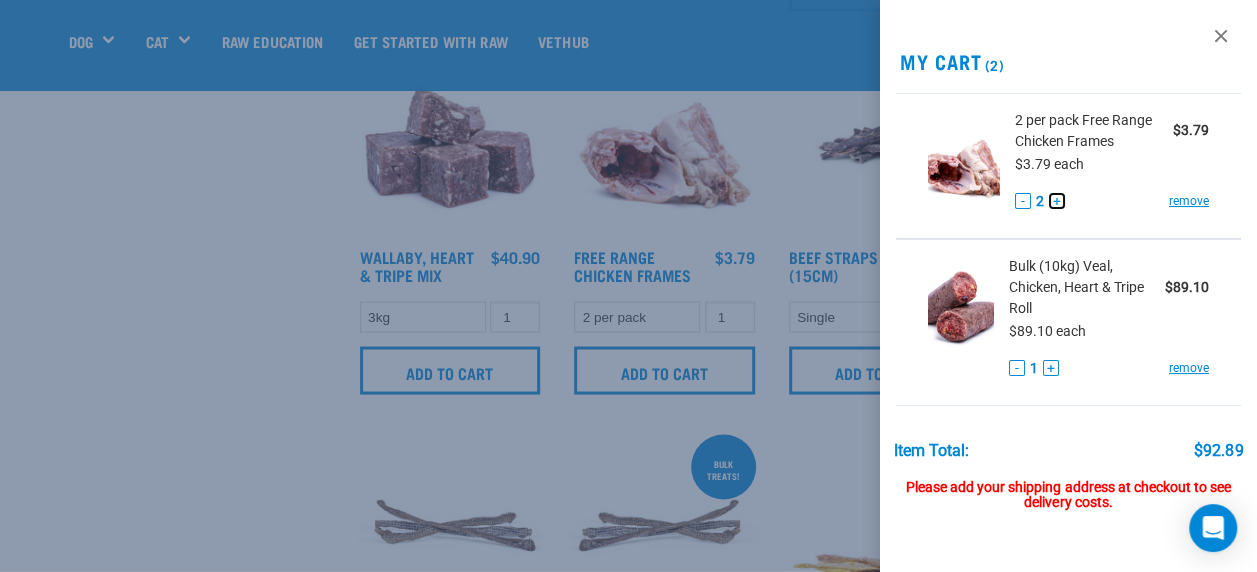click on "+" at bounding box center [1057, 201] 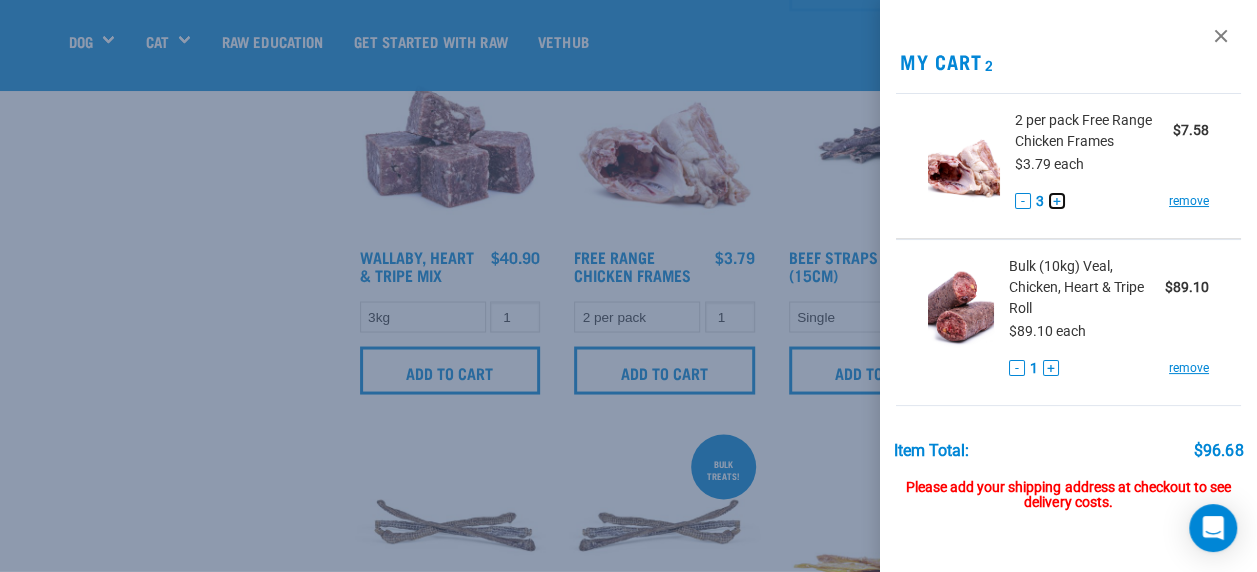 click on "+" at bounding box center [1057, 201] 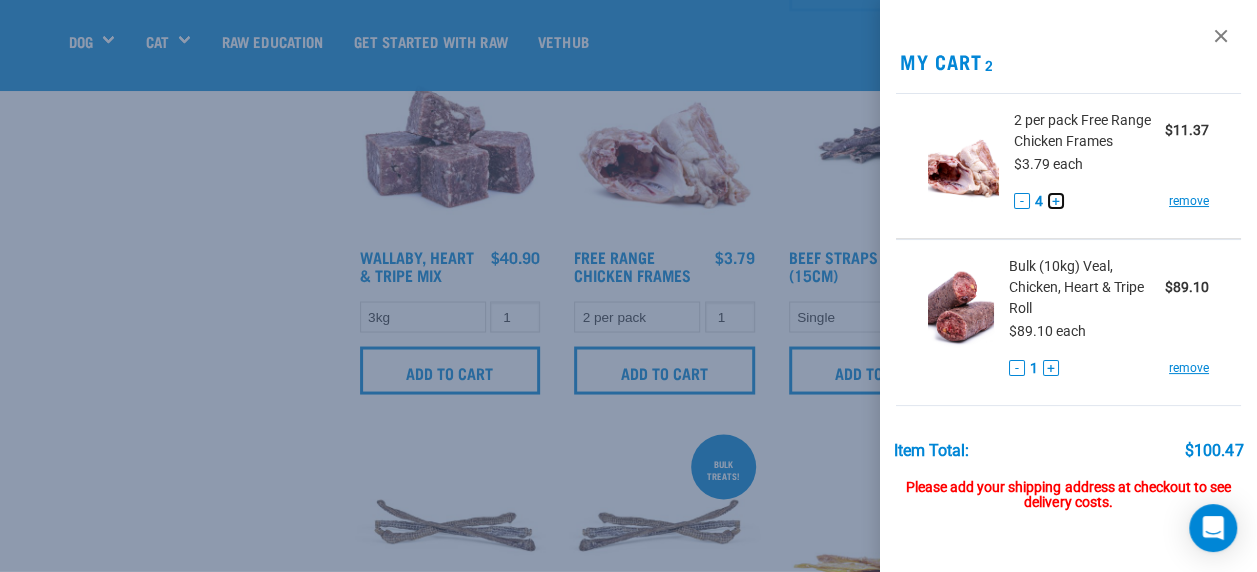 click on "+" at bounding box center [1056, 201] 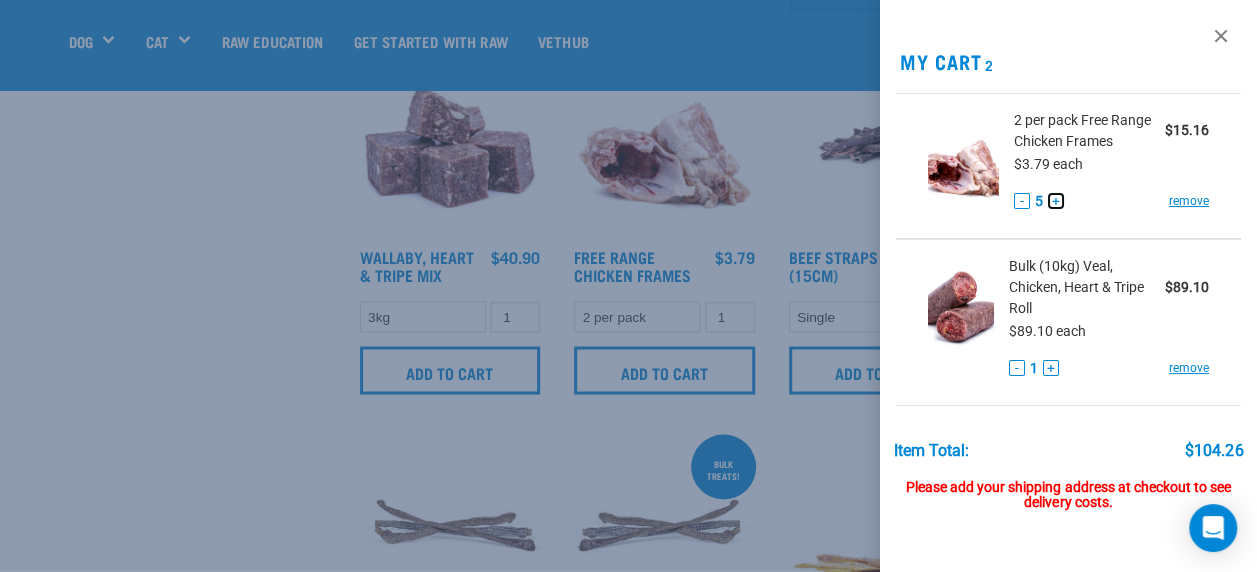 click on "+" at bounding box center (1056, 201) 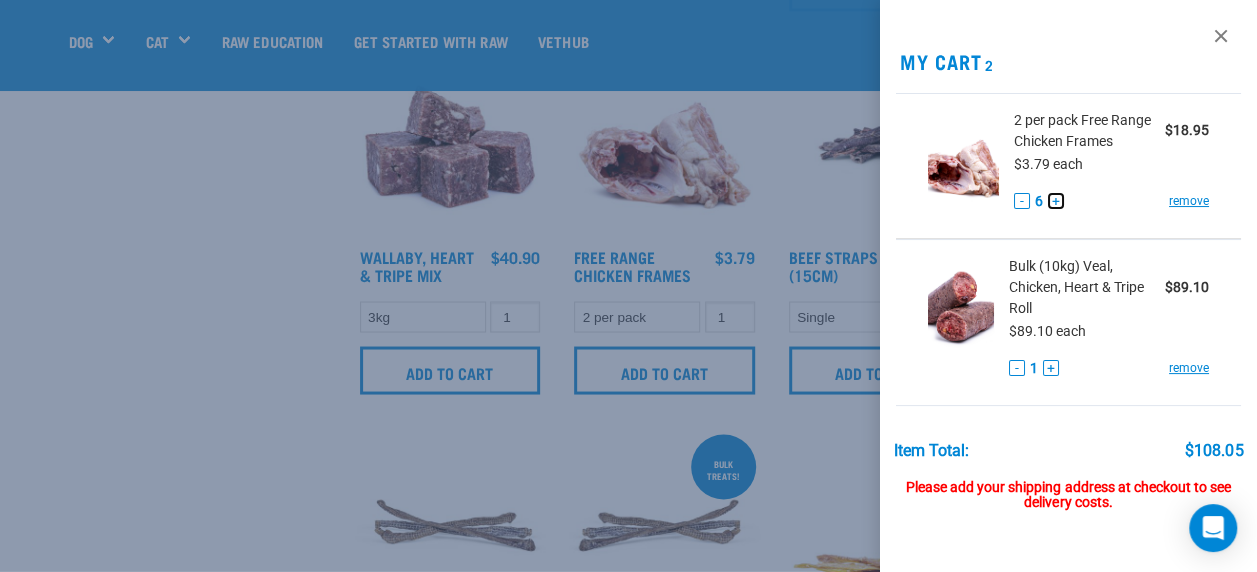 click on "+" at bounding box center (1056, 201) 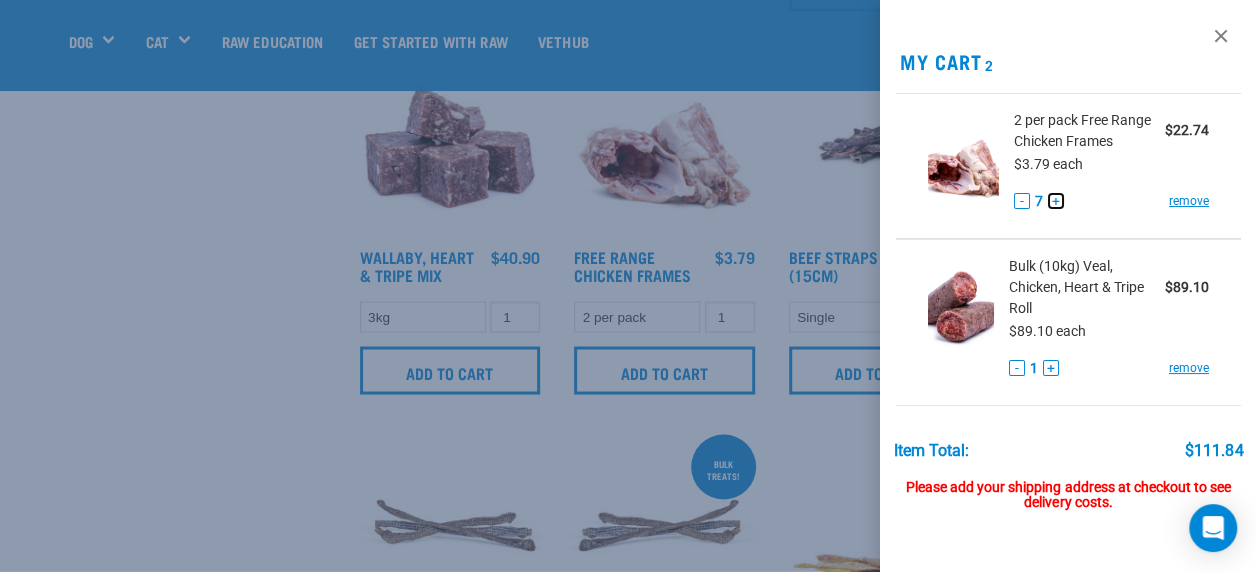 click on "+" at bounding box center (1056, 201) 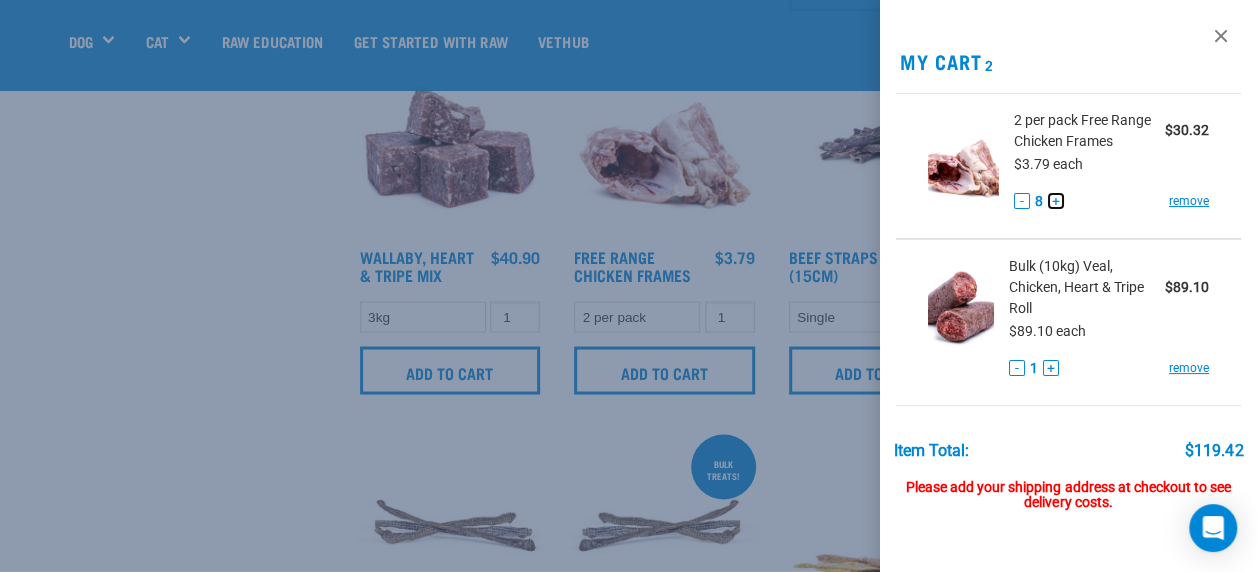 click on "+" at bounding box center [1056, 201] 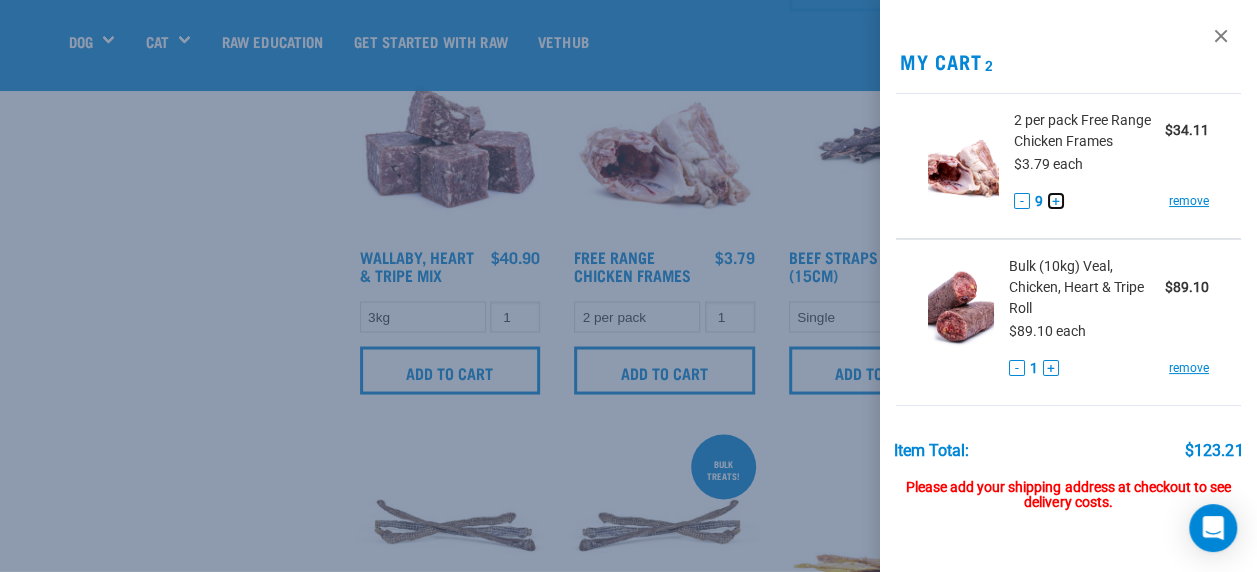 click on "+" at bounding box center [1056, 201] 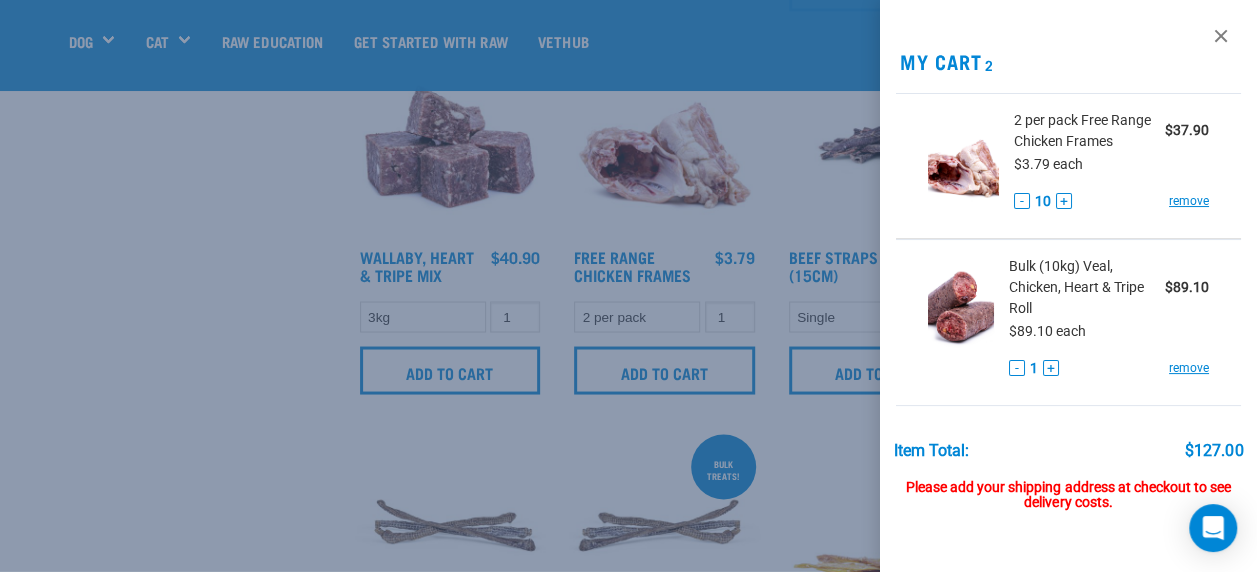 click at bounding box center [628, 286] 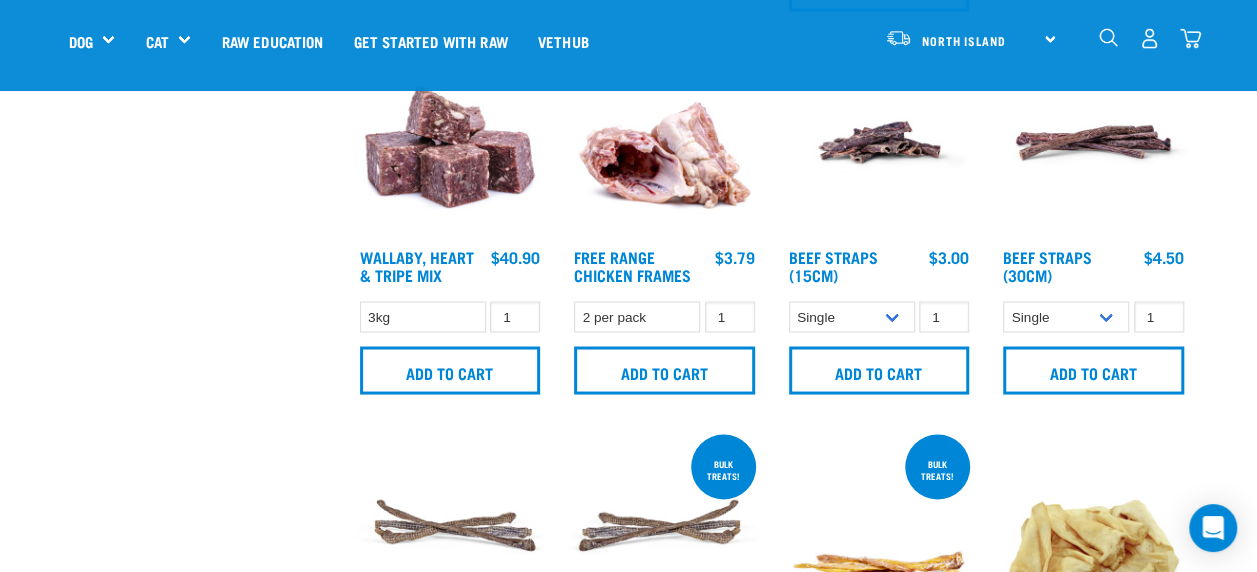 click at bounding box center (1190, 38) 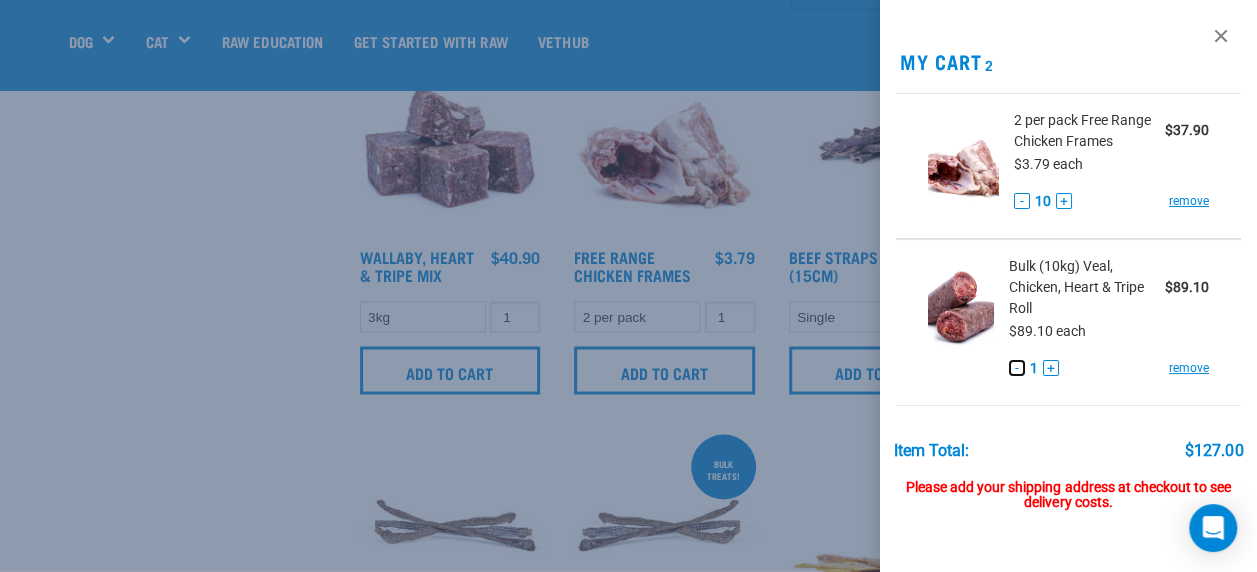 click on "-" at bounding box center (1017, 368) 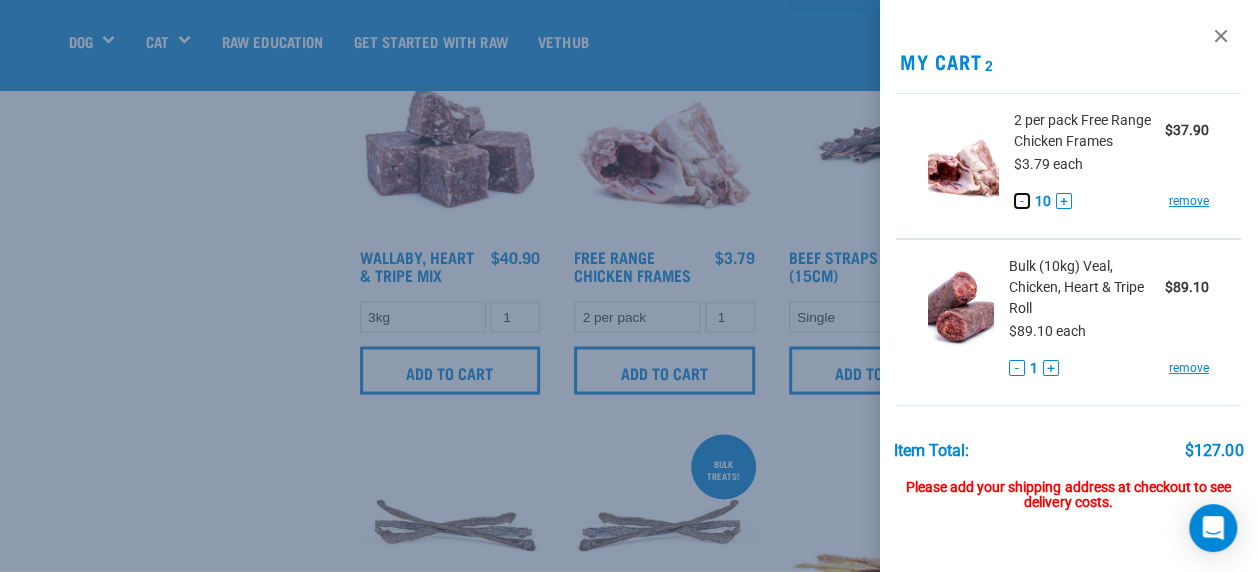 click on "-" at bounding box center (1022, 201) 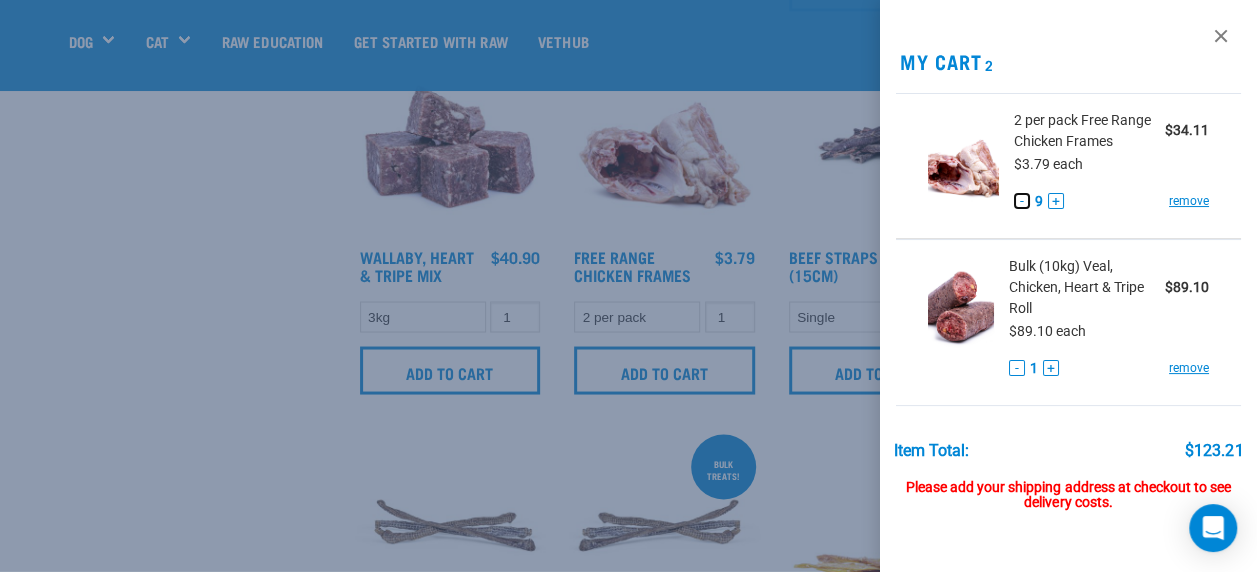 click on "-" at bounding box center [1022, 201] 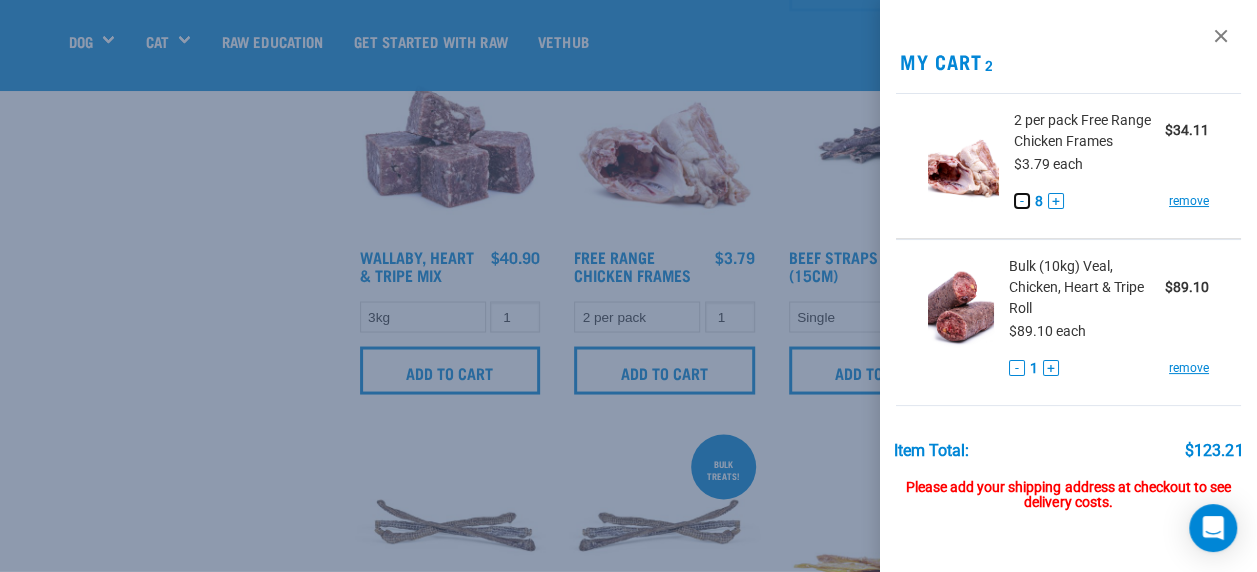 click on "-" at bounding box center (1022, 201) 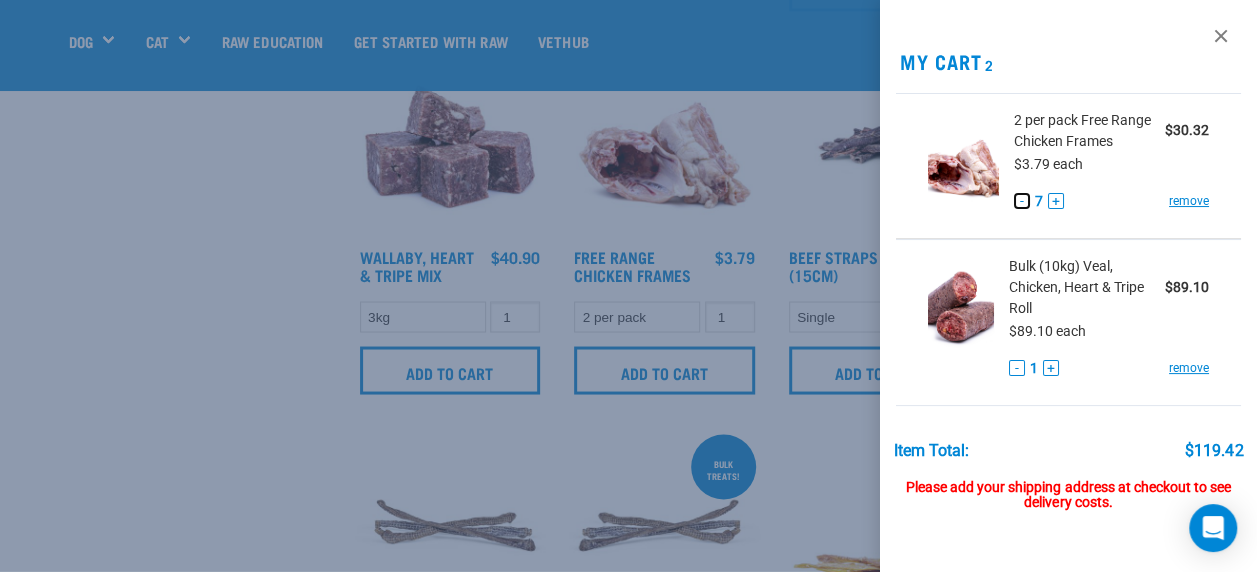 click on "-" at bounding box center (1022, 201) 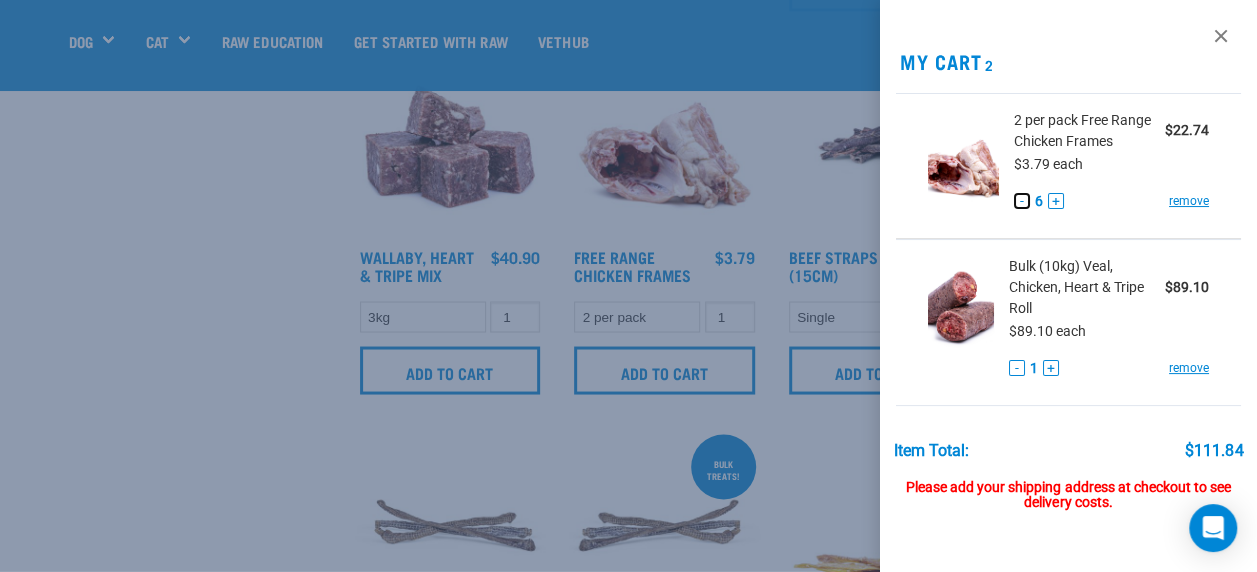 click on "-" at bounding box center (1022, 201) 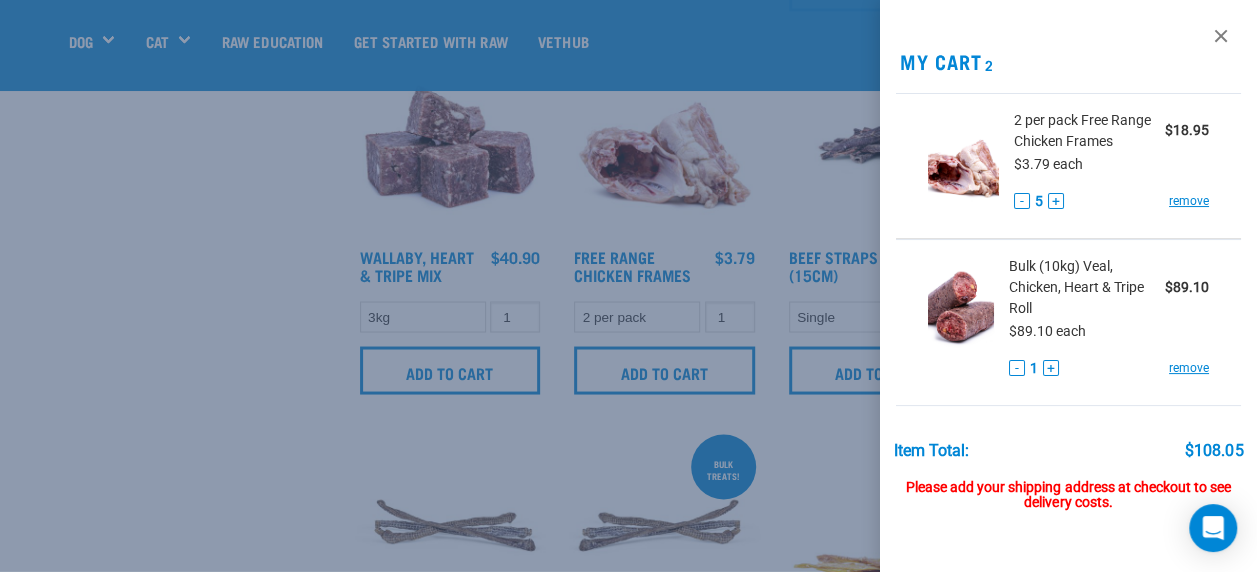 click at bounding box center (628, 286) 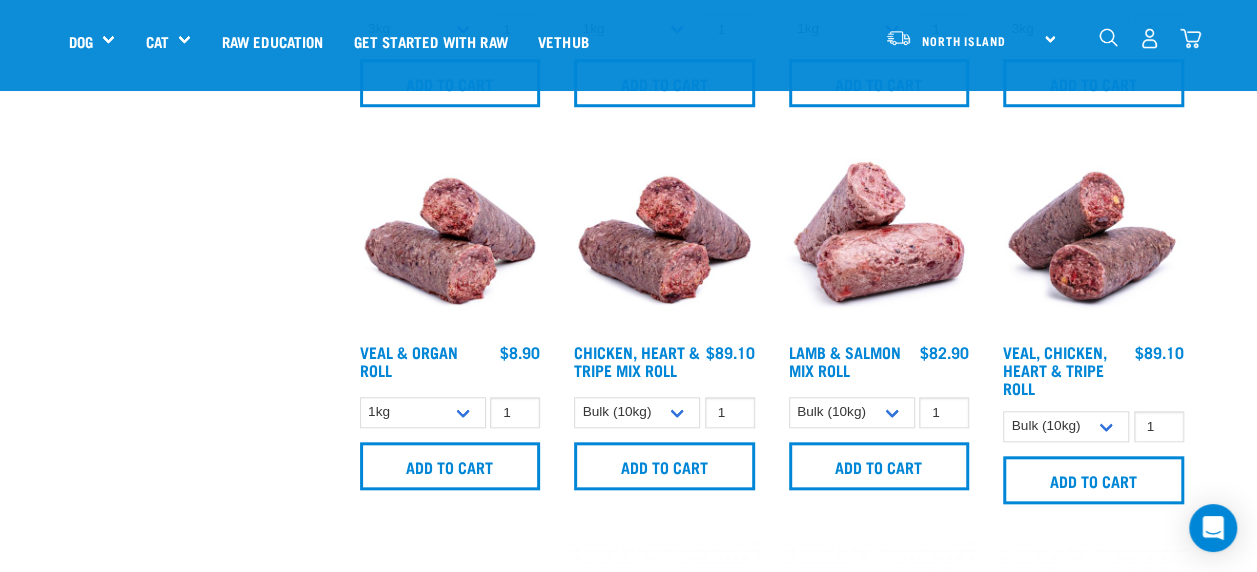 scroll, scrollTop: 788, scrollLeft: 0, axis: vertical 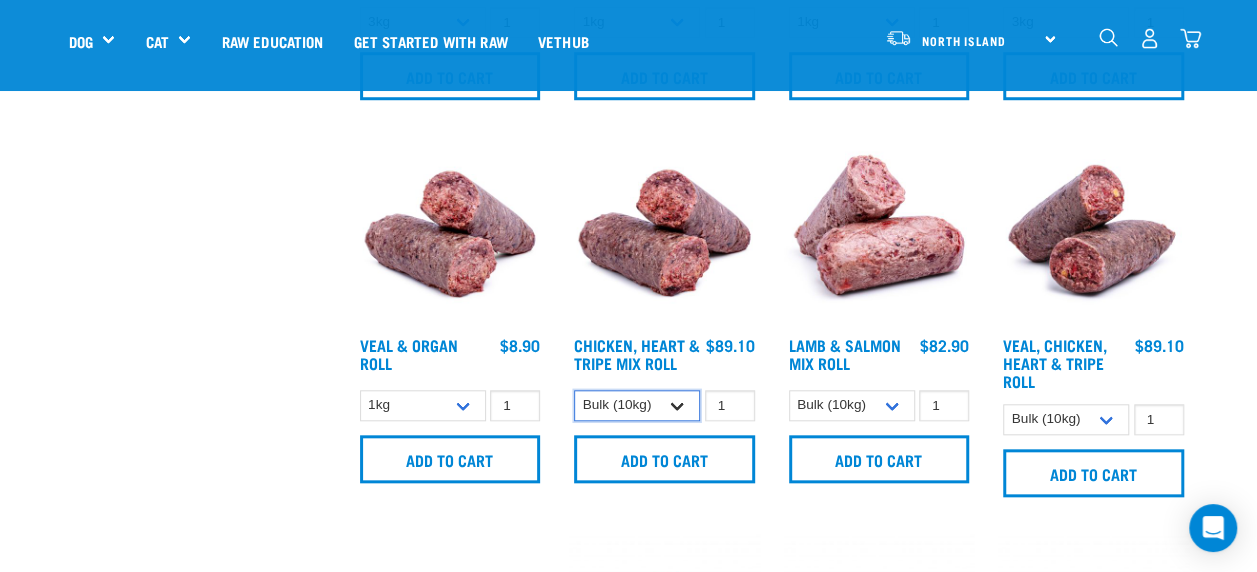 click on "1kg
Bulk (10kg)" at bounding box center (637, 405) 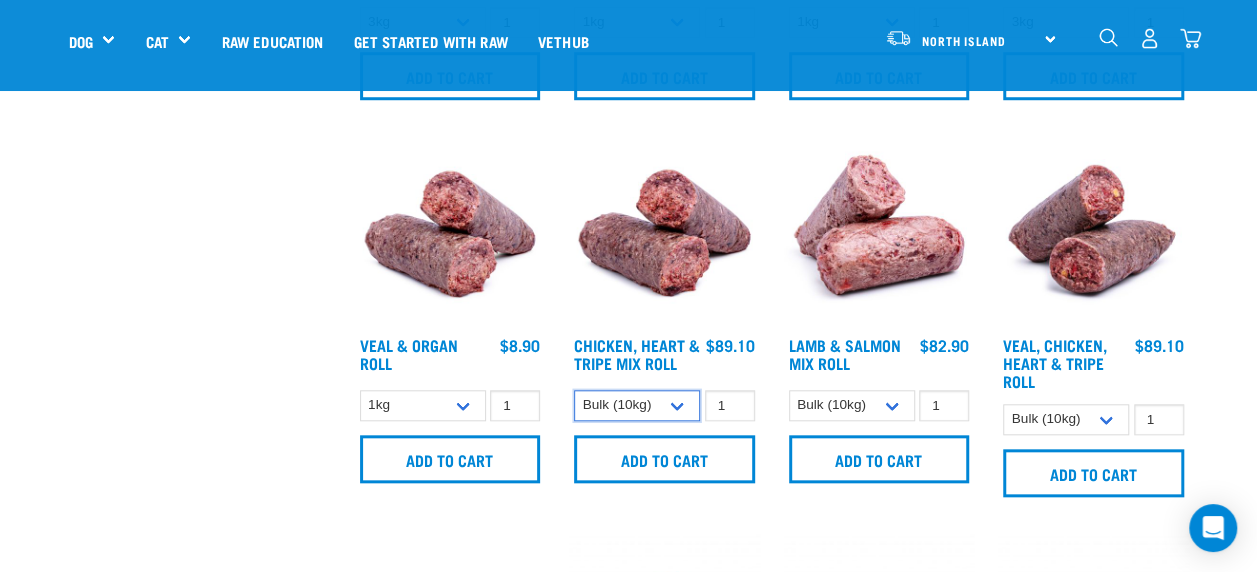 select on "370" 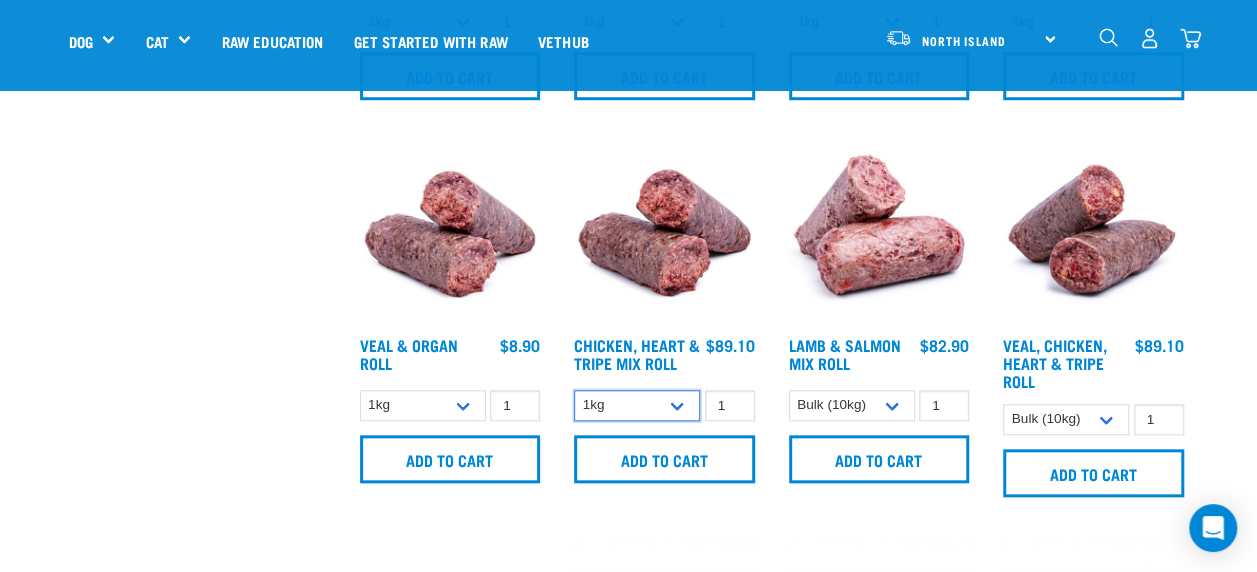 click on "1kg
Bulk (10kg)" at bounding box center (637, 405) 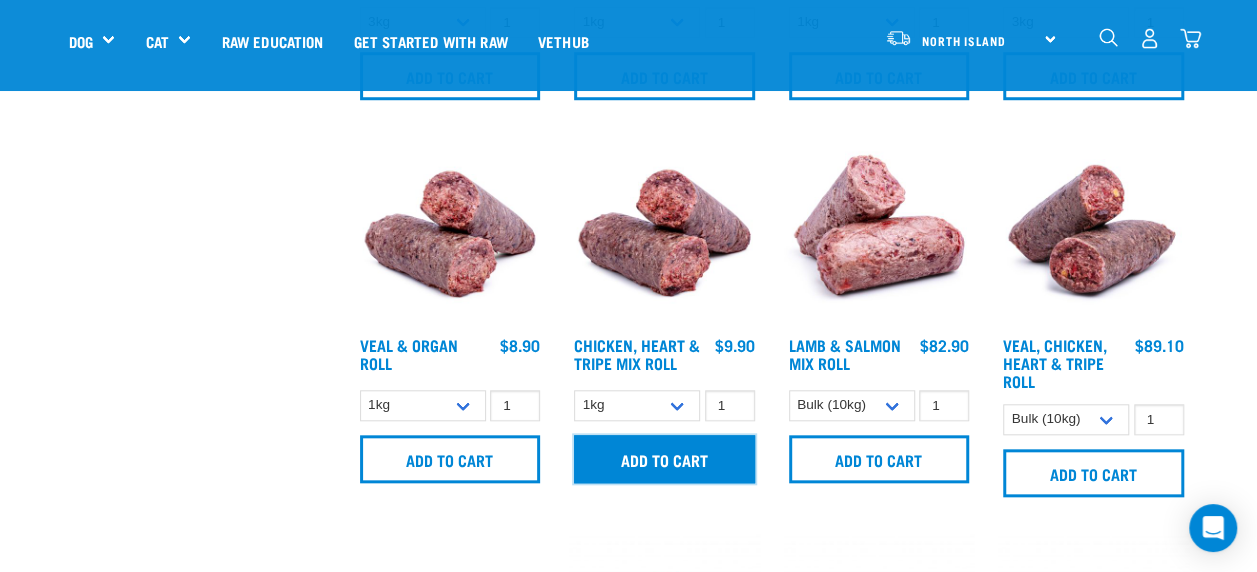 click on "Add to cart" at bounding box center [664, 459] 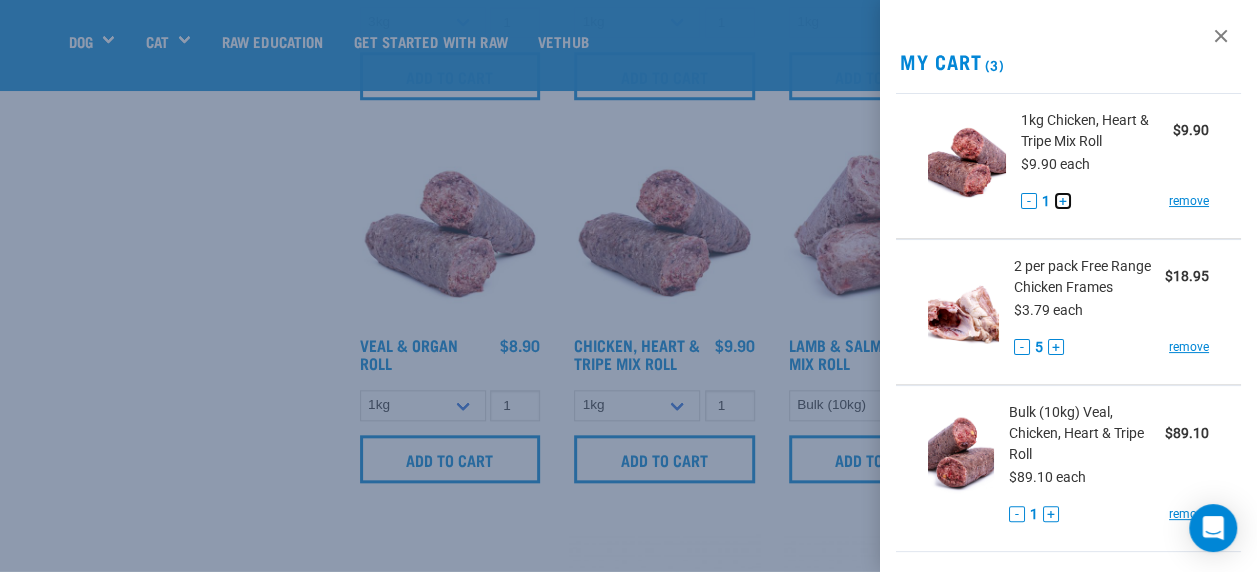 click on "+" at bounding box center (1063, 201) 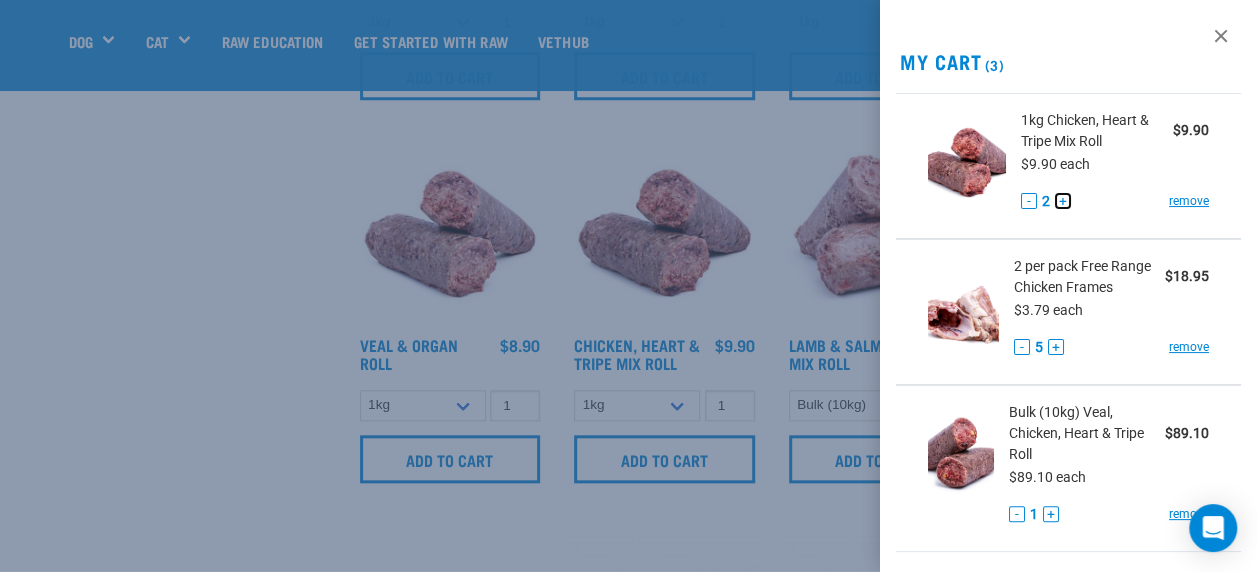 click on "+" at bounding box center (1063, 201) 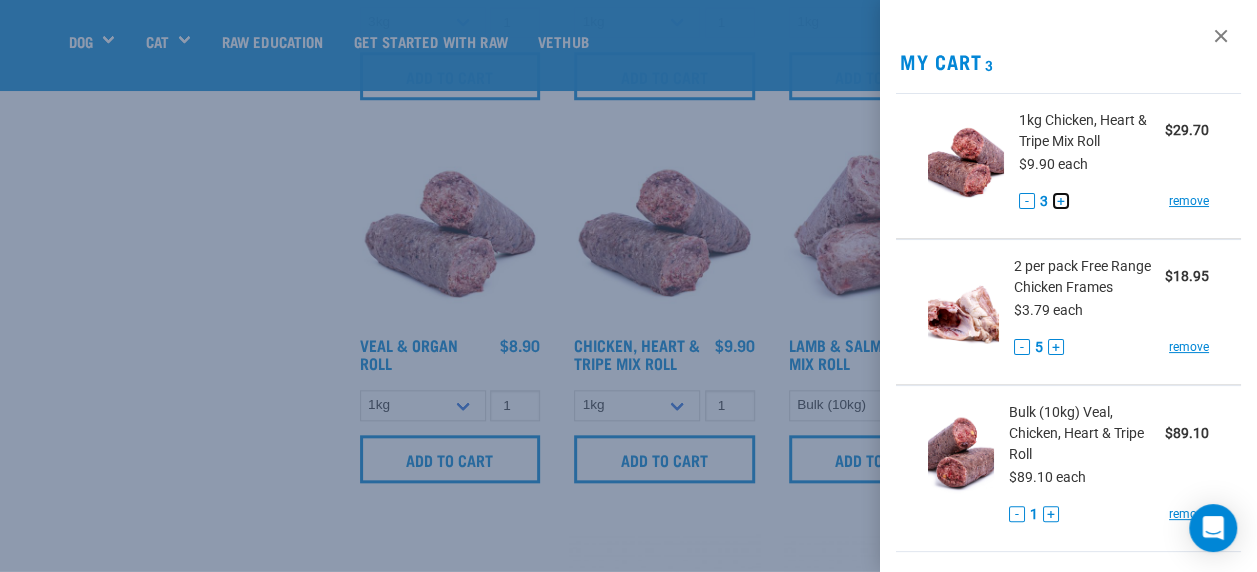 click on "+" at bounding box center [1061, 201] 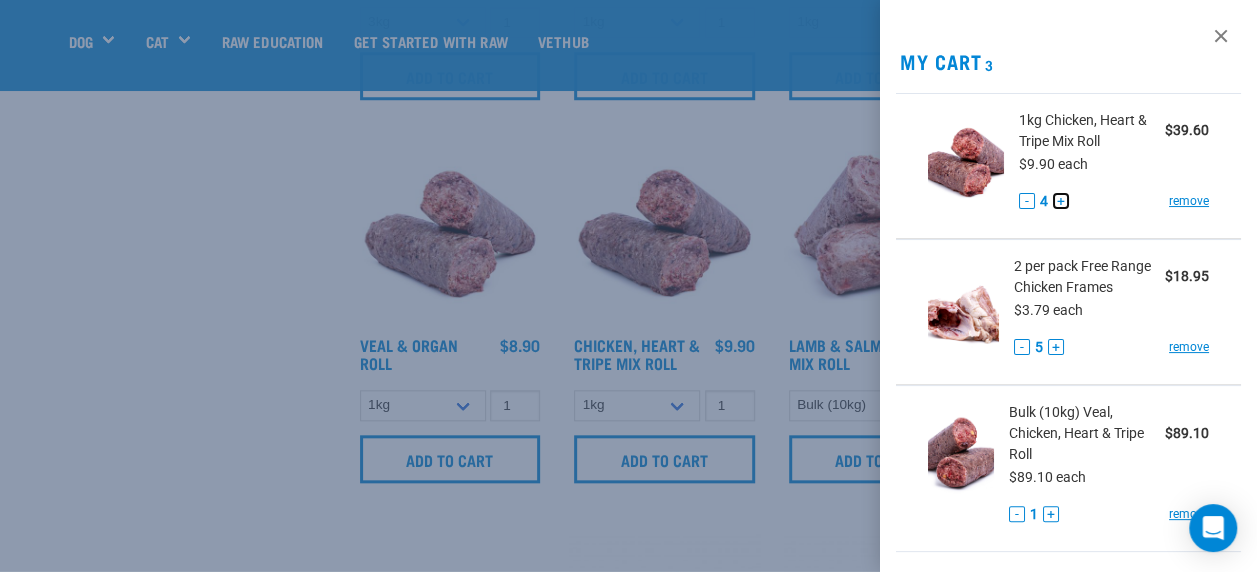 click on "+" at bounding box center (1061, 201) 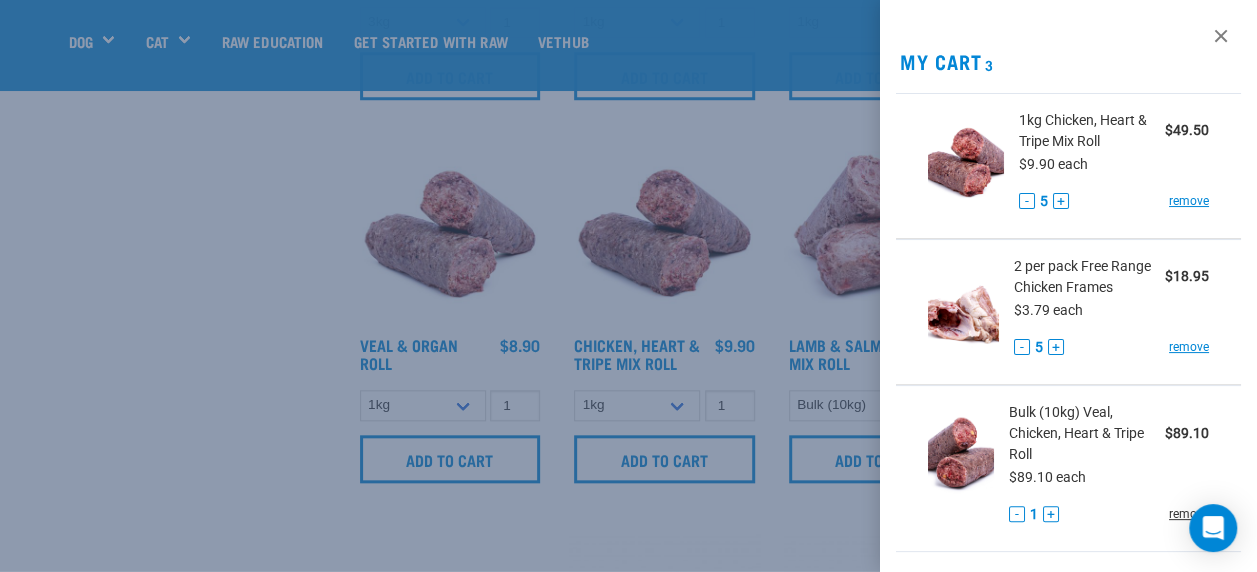 click on "remove" at bounding box center (1189, 514) 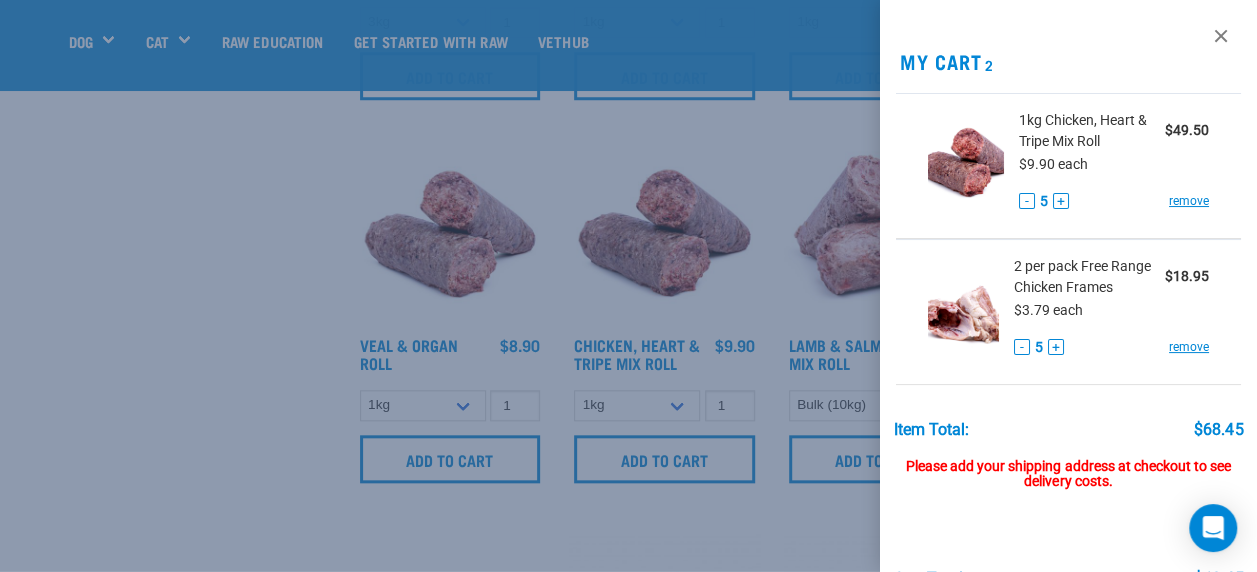 click at bounding box center [628, 286] 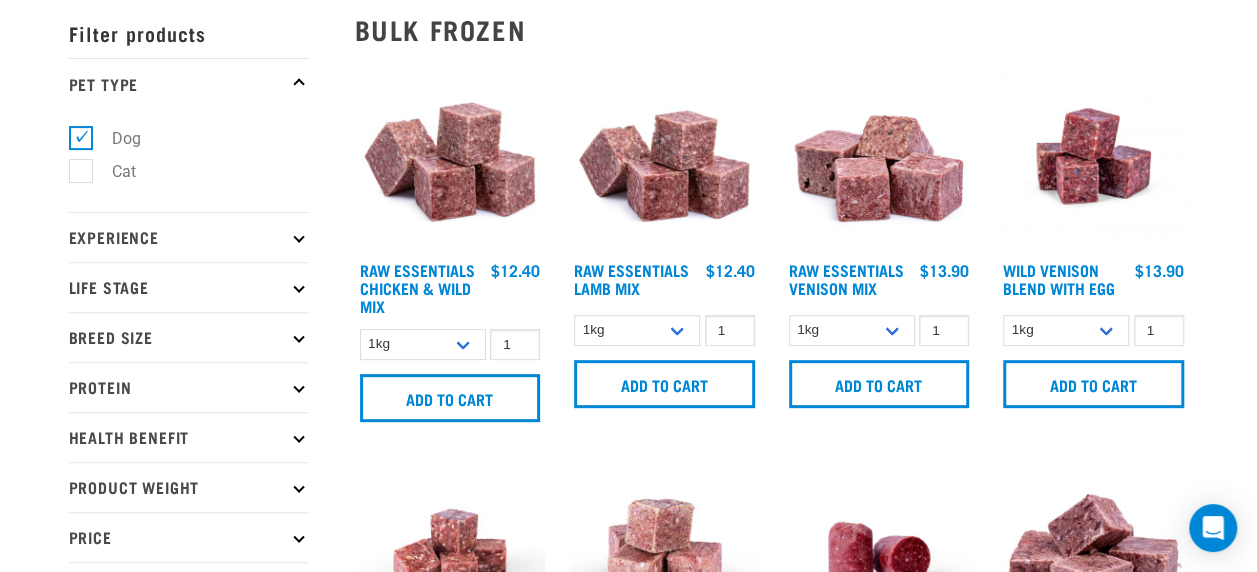 scroll, scrollTop: 0, scrollLeft: 0, axis: both 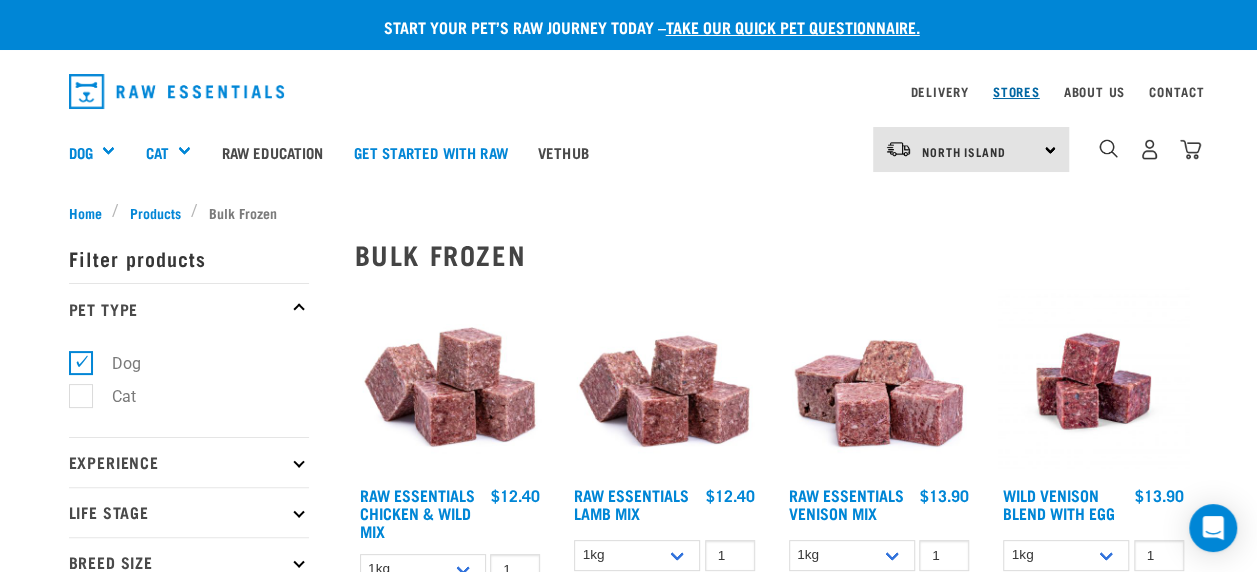 click on "Stores" at bounding box center (1016, 91) 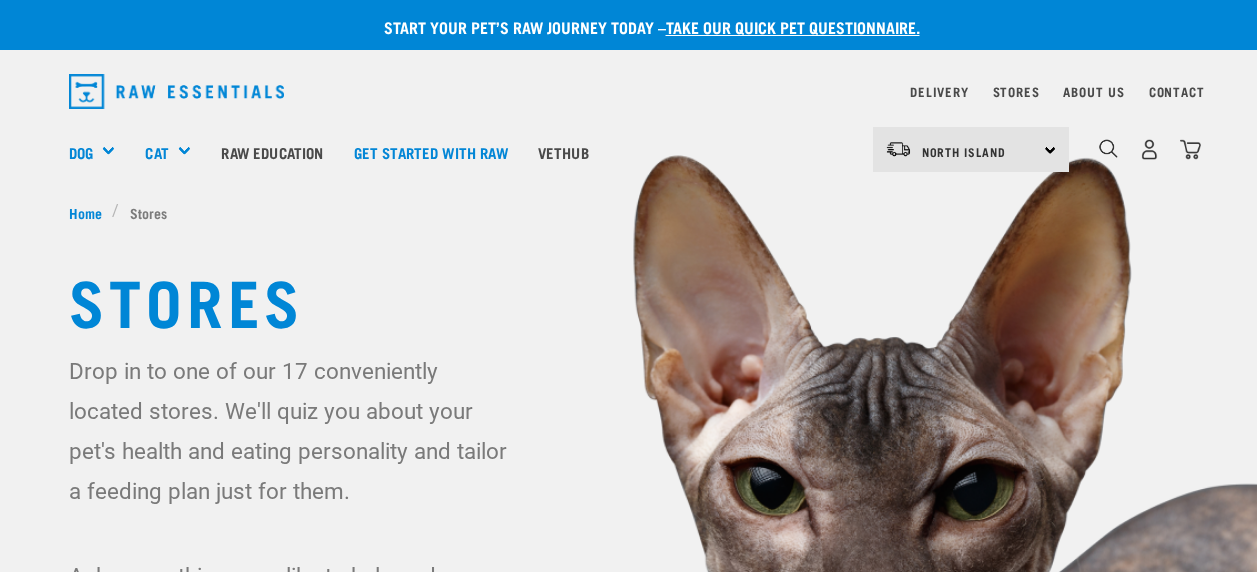 scroll, scrollTop: 0, scrollLeft: 0, axis: both 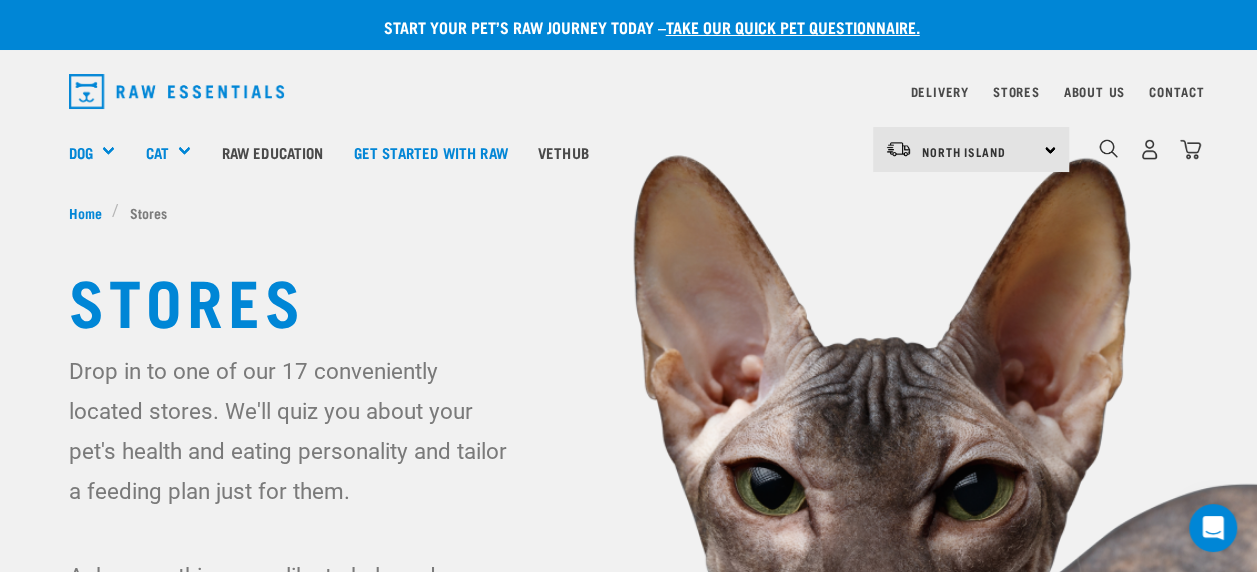 click on "[REGION]
[REGION]
[REGION]" at bounding box center (971, 149) 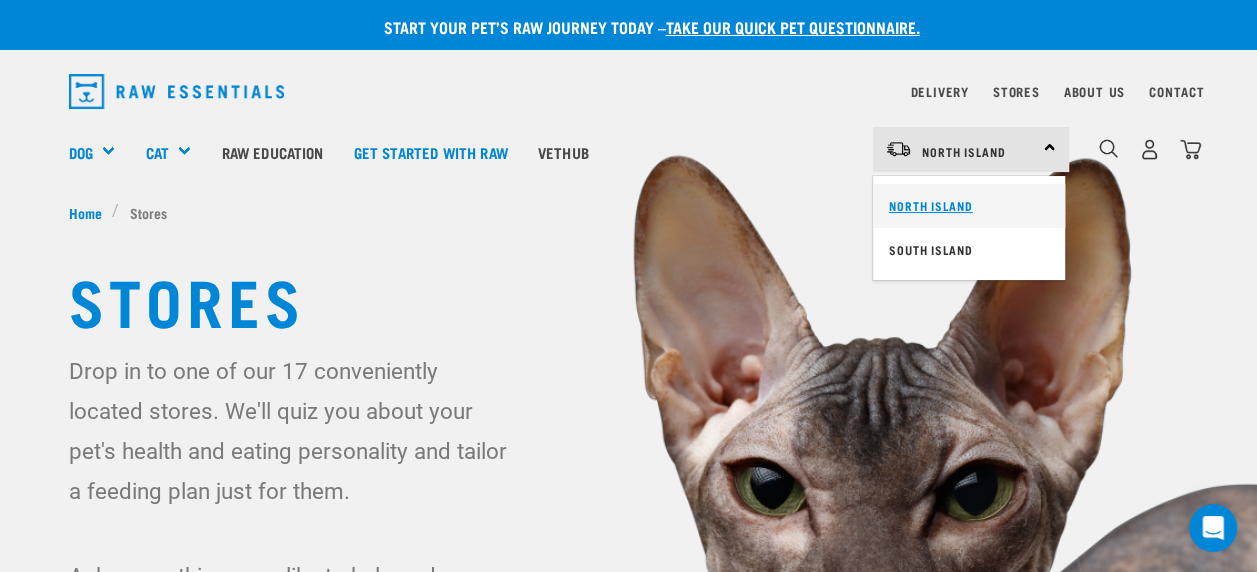 click on "North Island" at bounding box center (969, 206) 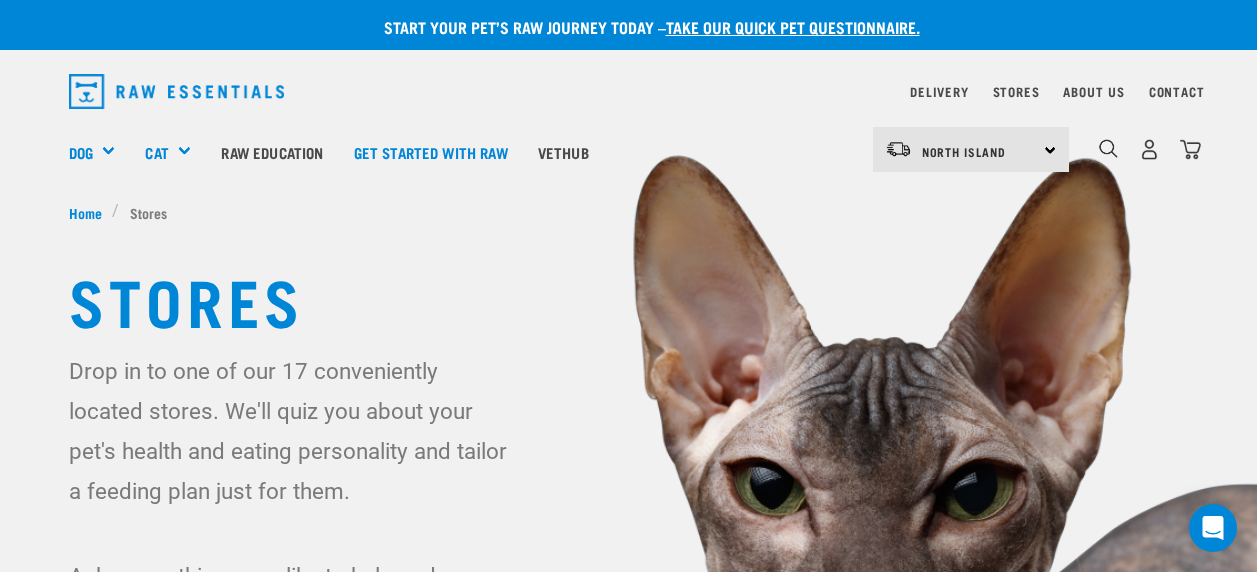 scroll, scrollTop: 0, scrollLeft: 0, axis: both 